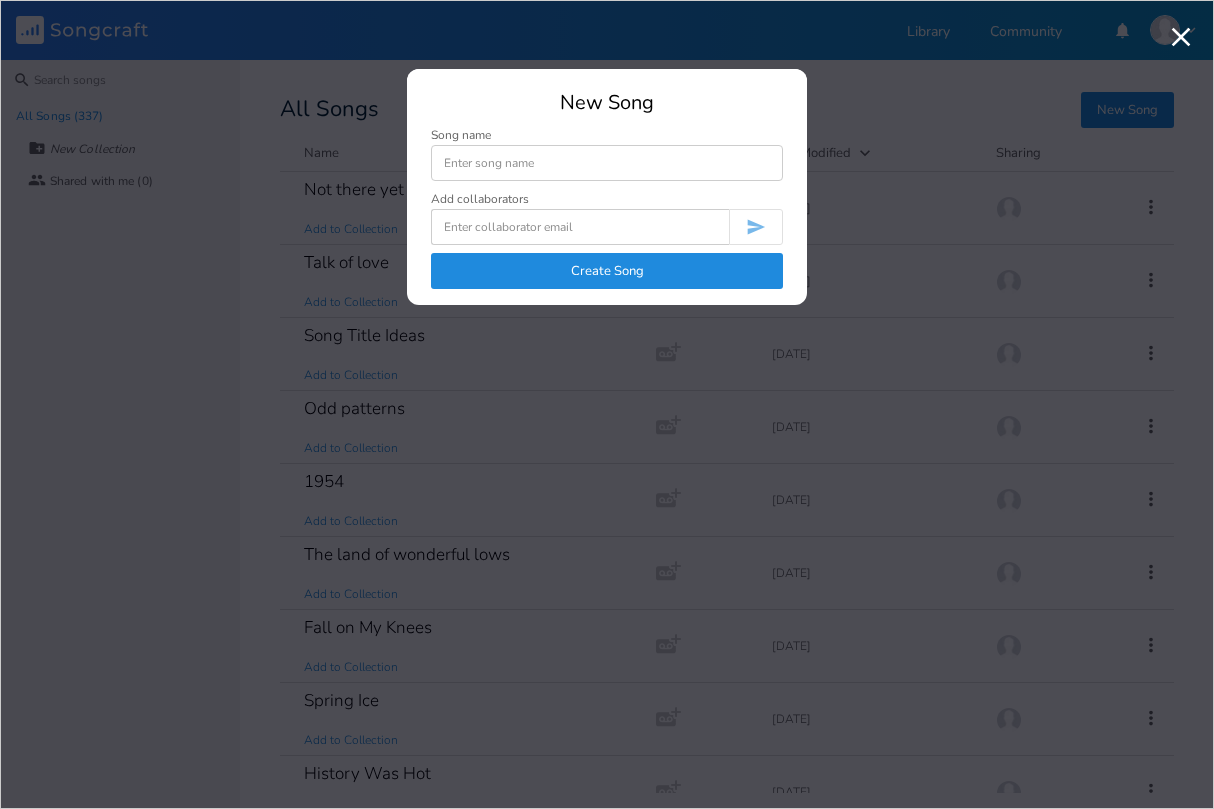 scroll, scrollTop: 0, scrollLeft: 0, axis: both 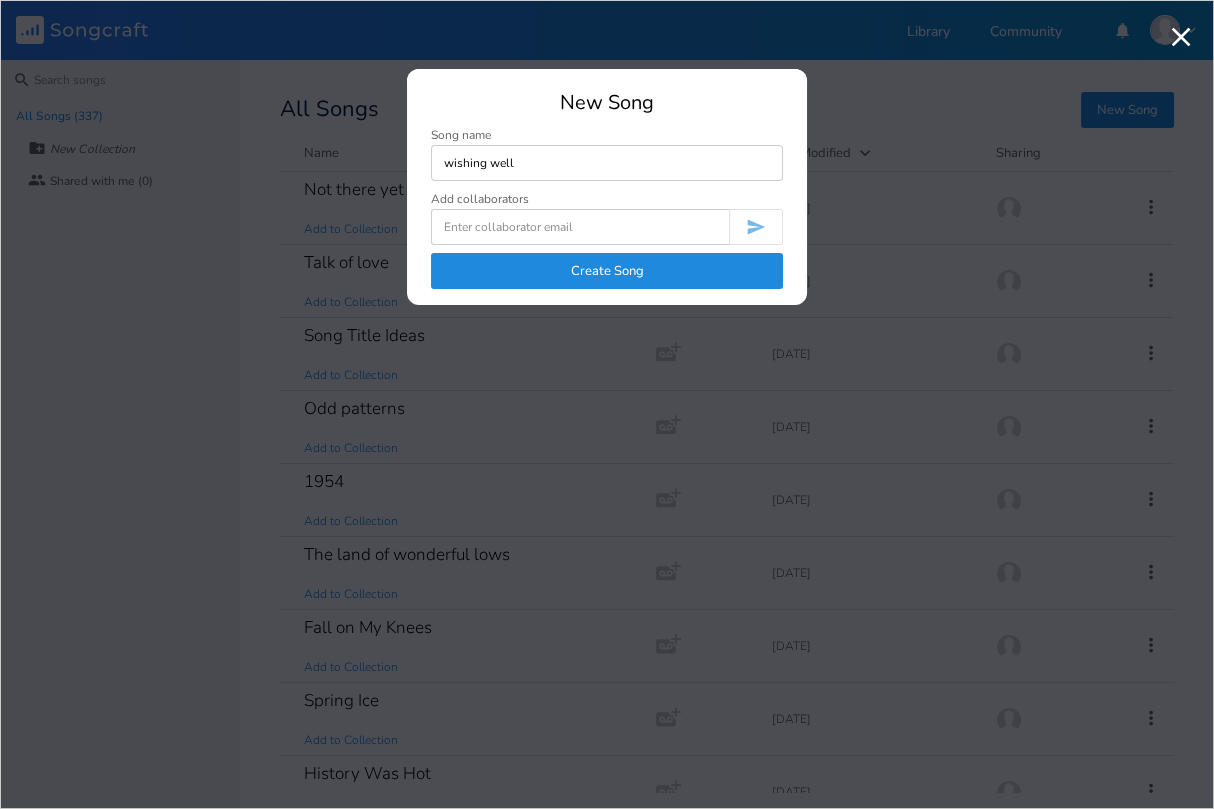 type on "wishing well" 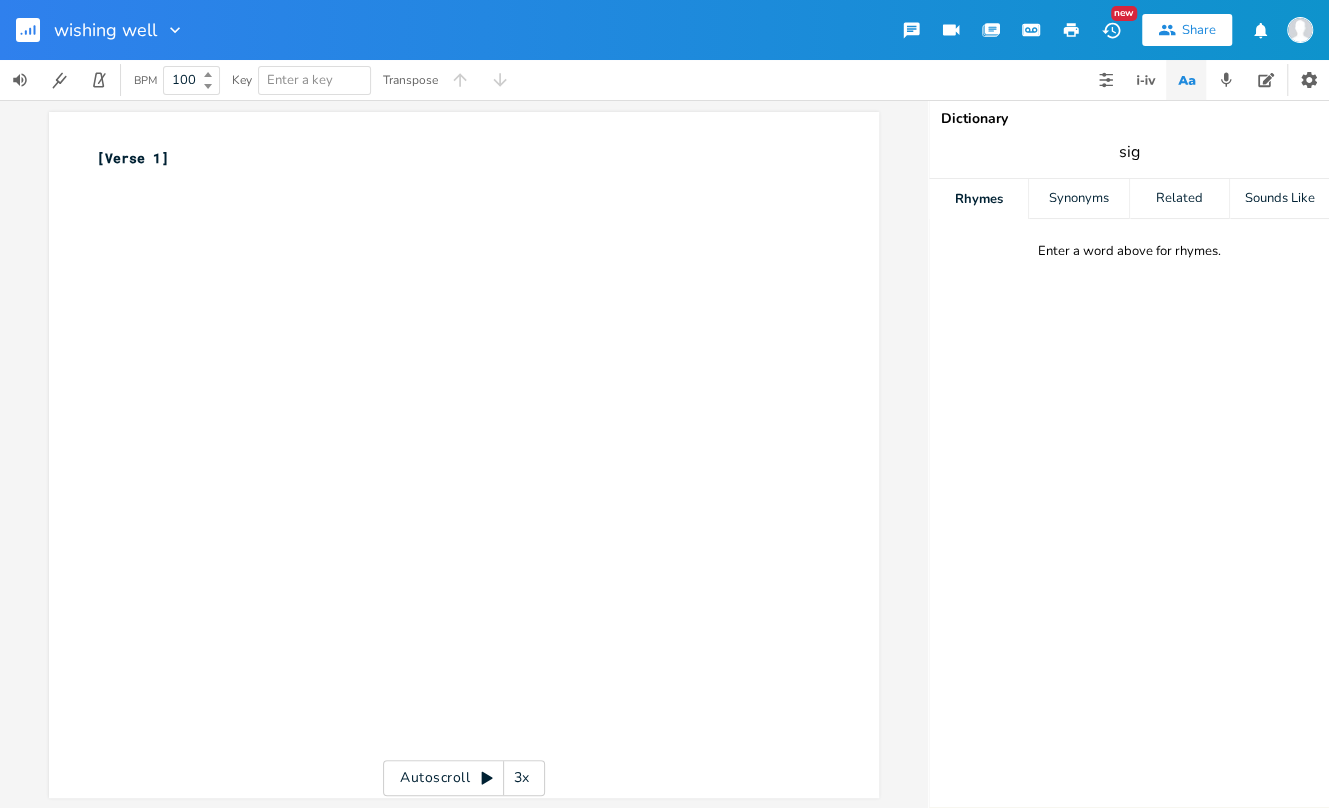 type on "sigh" 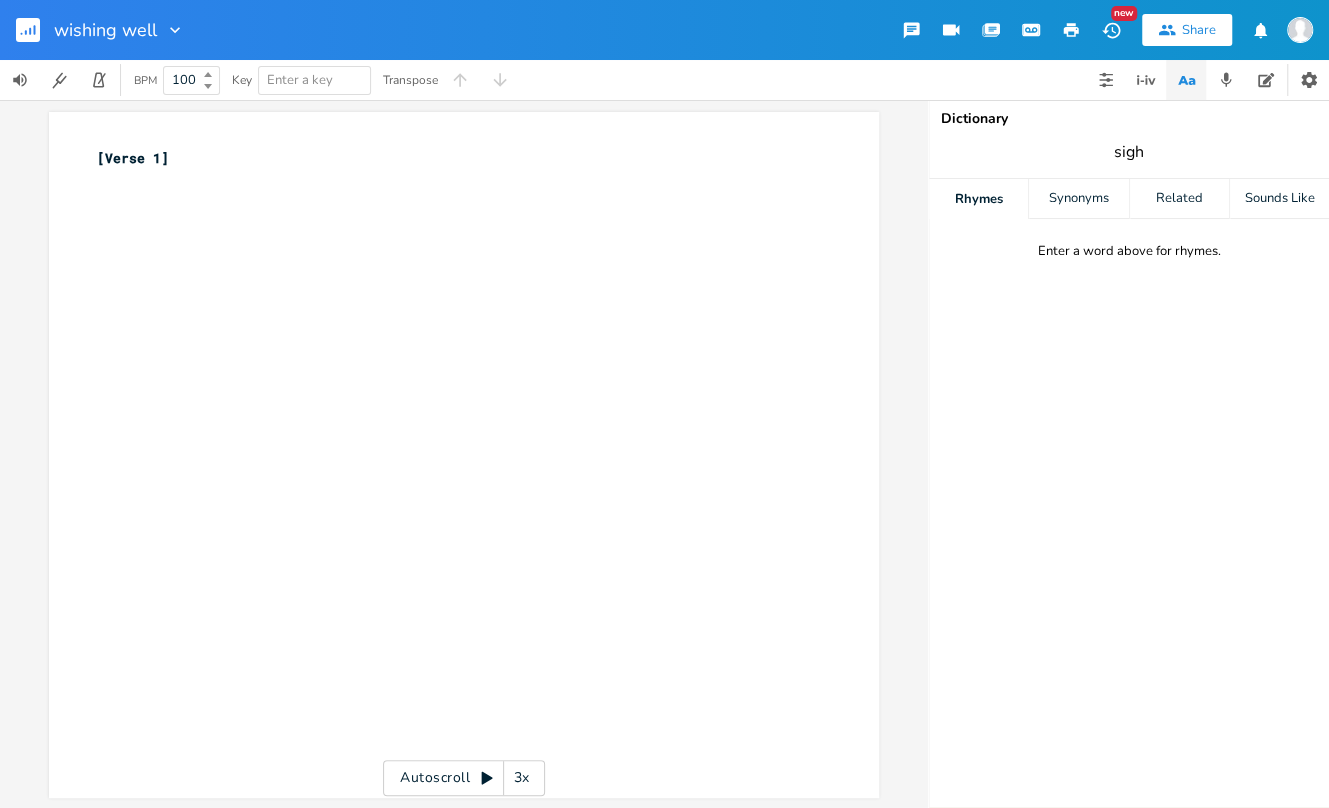 click on "Rhymes" at bounding box center (978, 199) 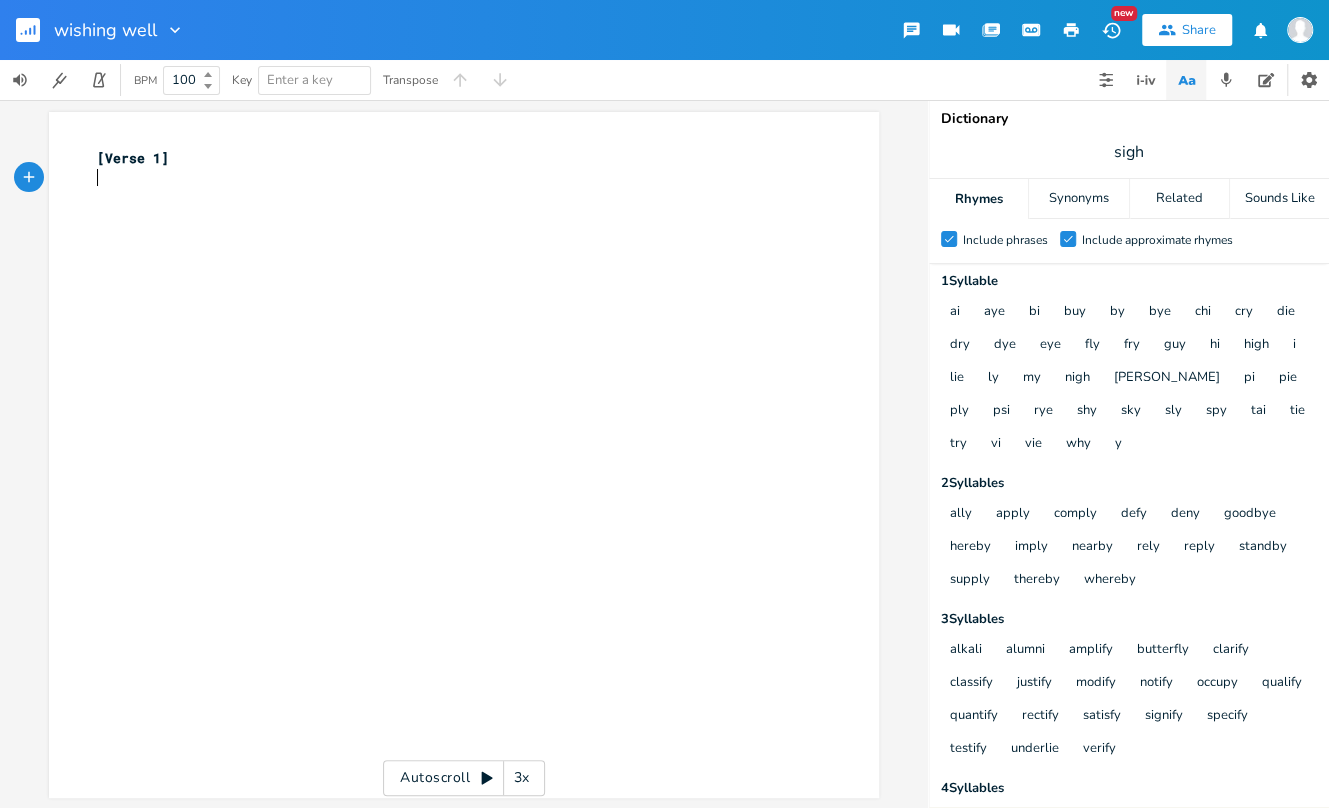 click on "​" at bounding box center [454, 179] 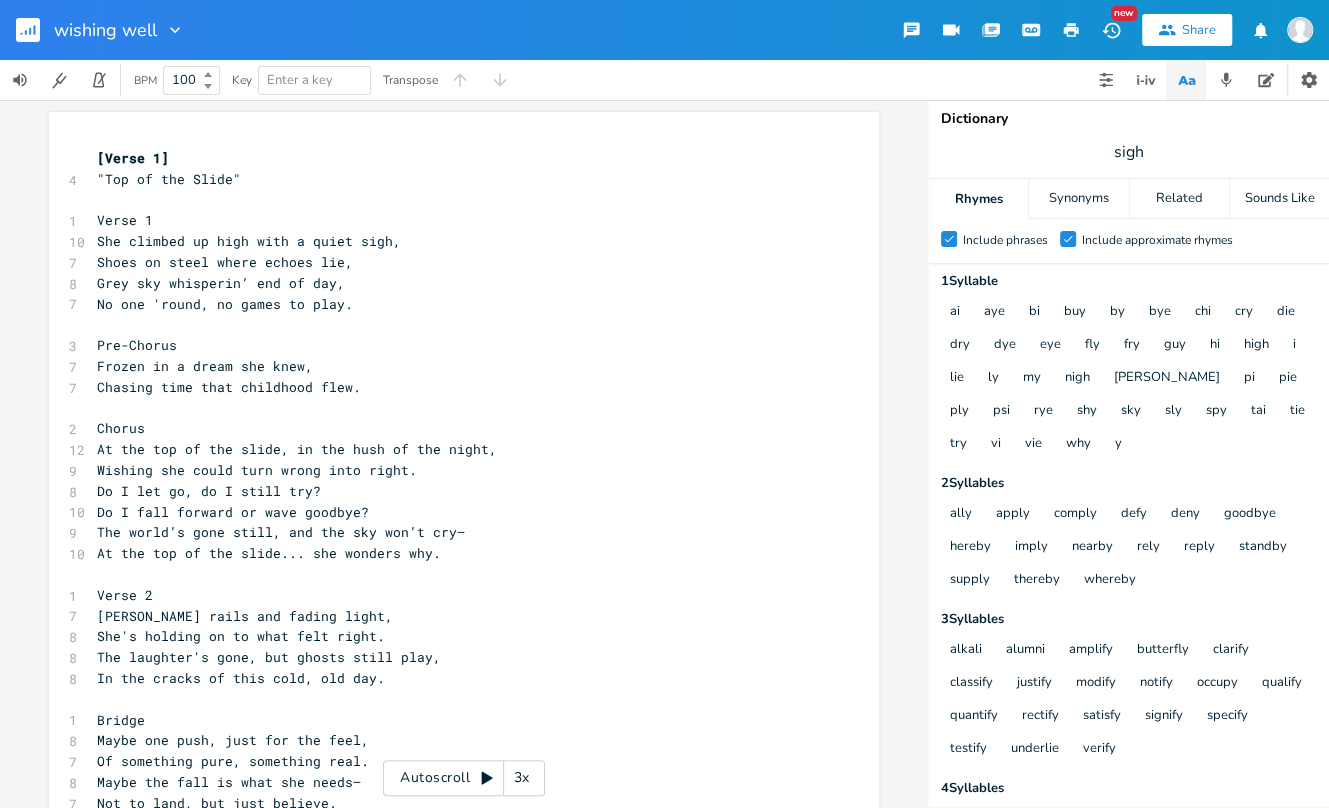 scroll, scrollTop: 0, scrollLeft: 0, axis: both 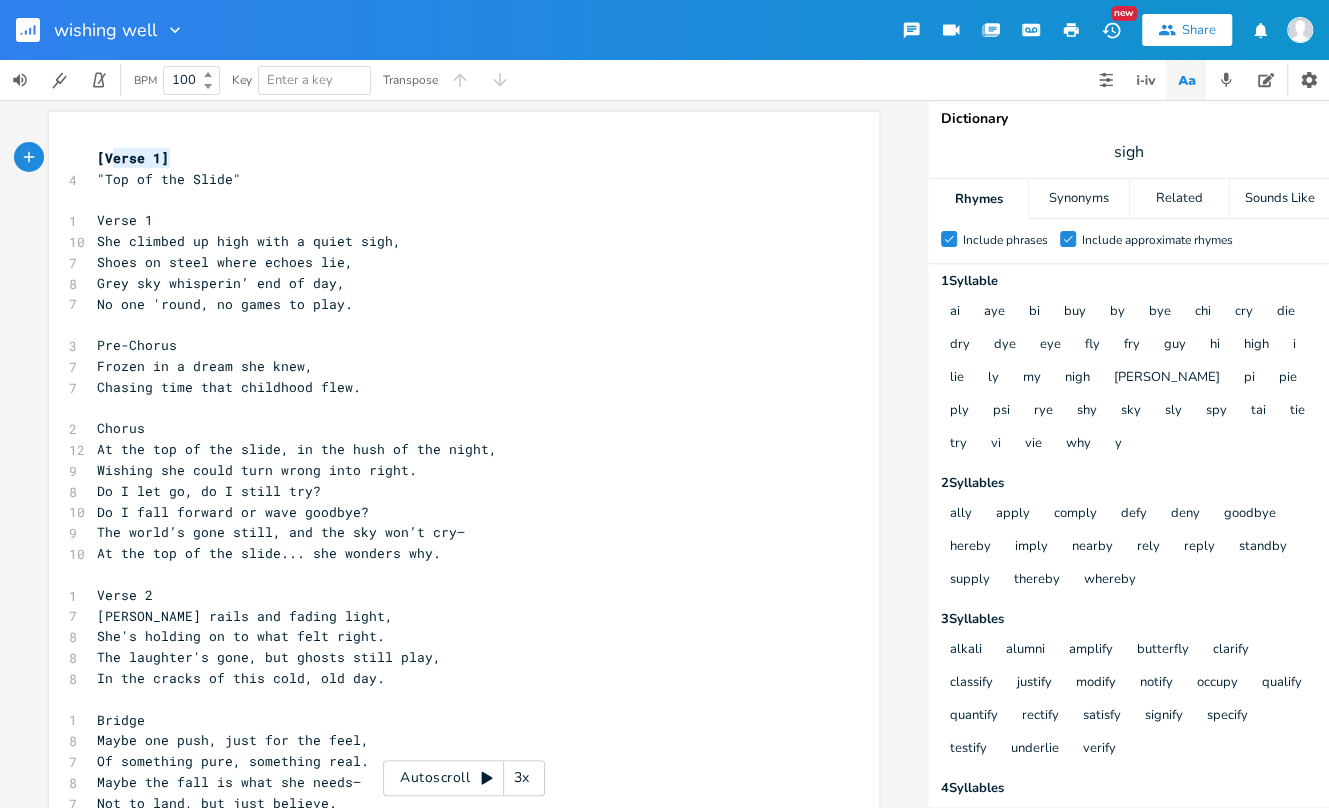 type on "[Verse 1]" 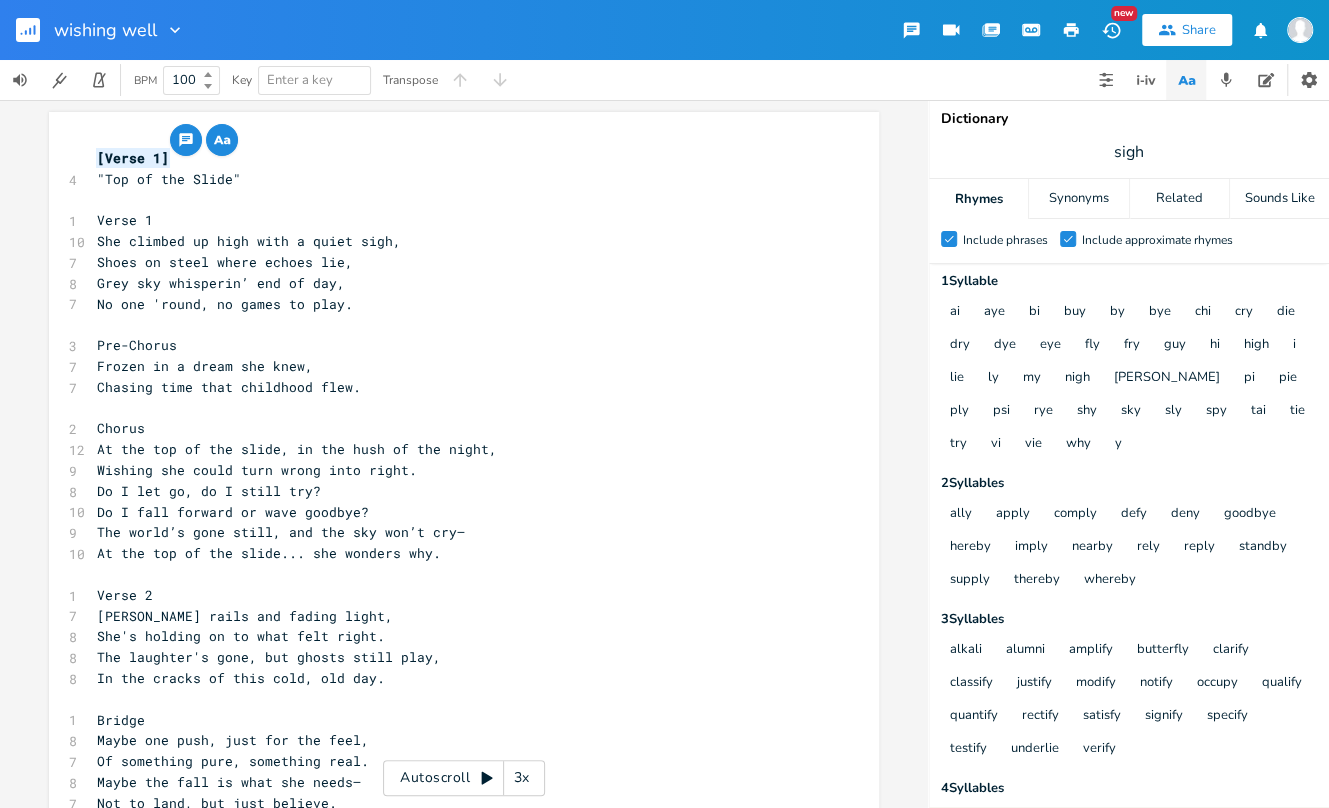 drag, startPoint x: 172, startPoint y: 149, endPoint x: 93, endPoint y: 157, distance: 79.40403 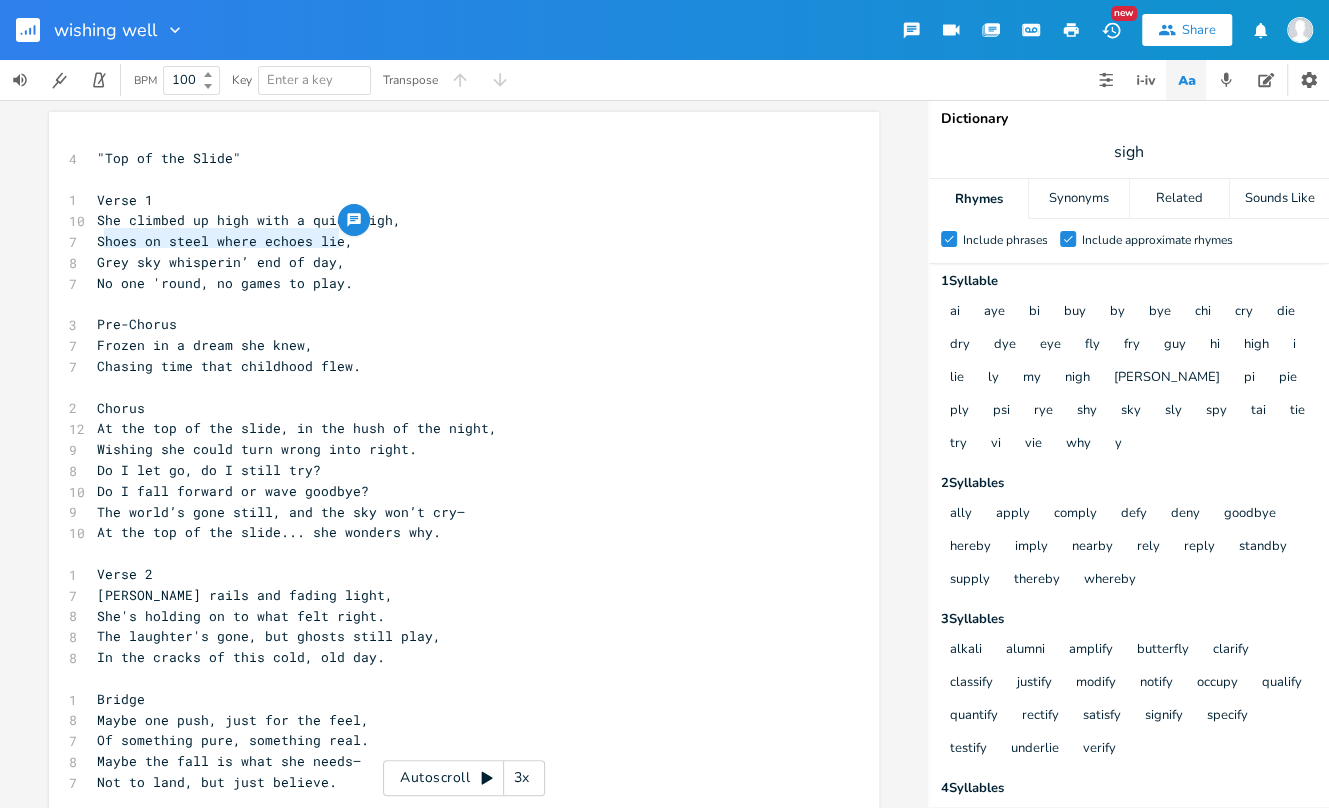 type on "Shoes on steel where echoes lie" 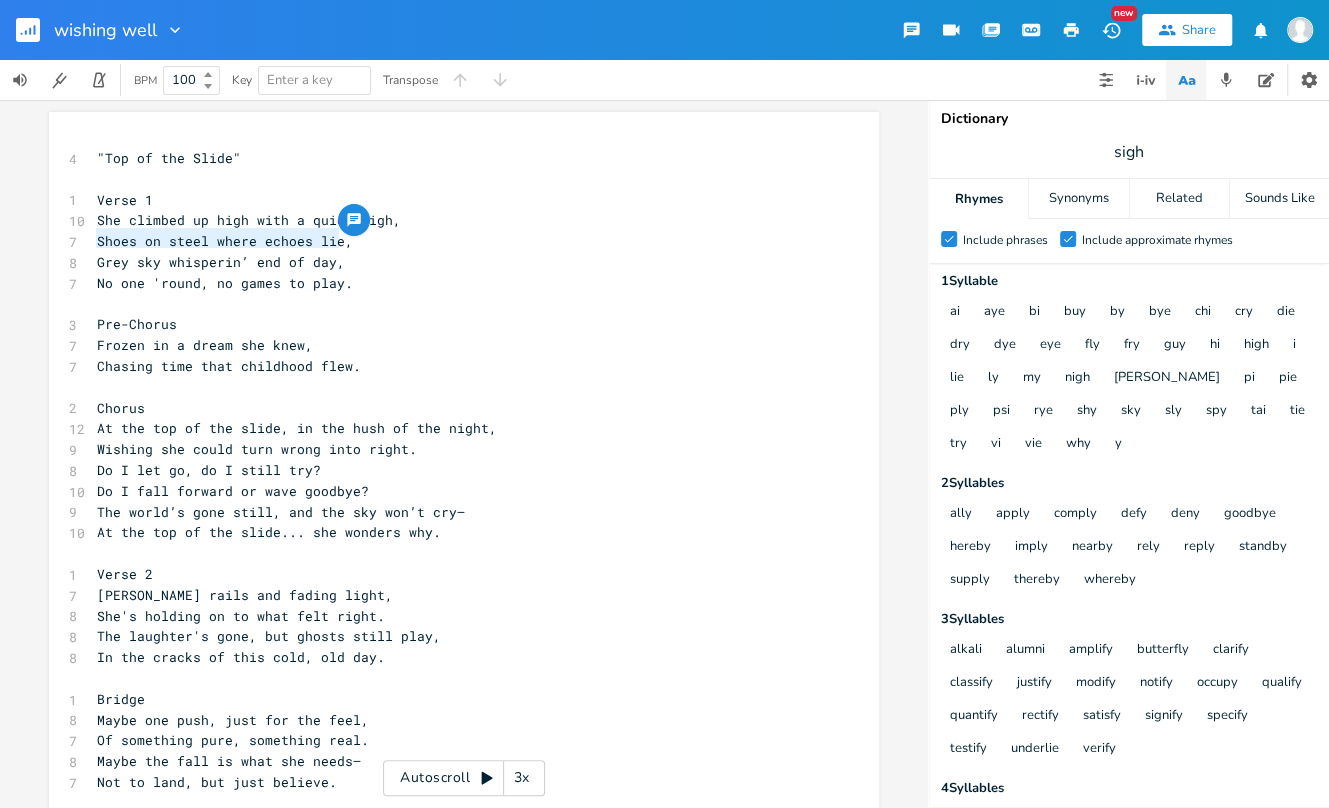 drag, startPoint x: 334, startPoint y: 237, endPoint x: 90, endPoint y: 235, distance: 244.0082 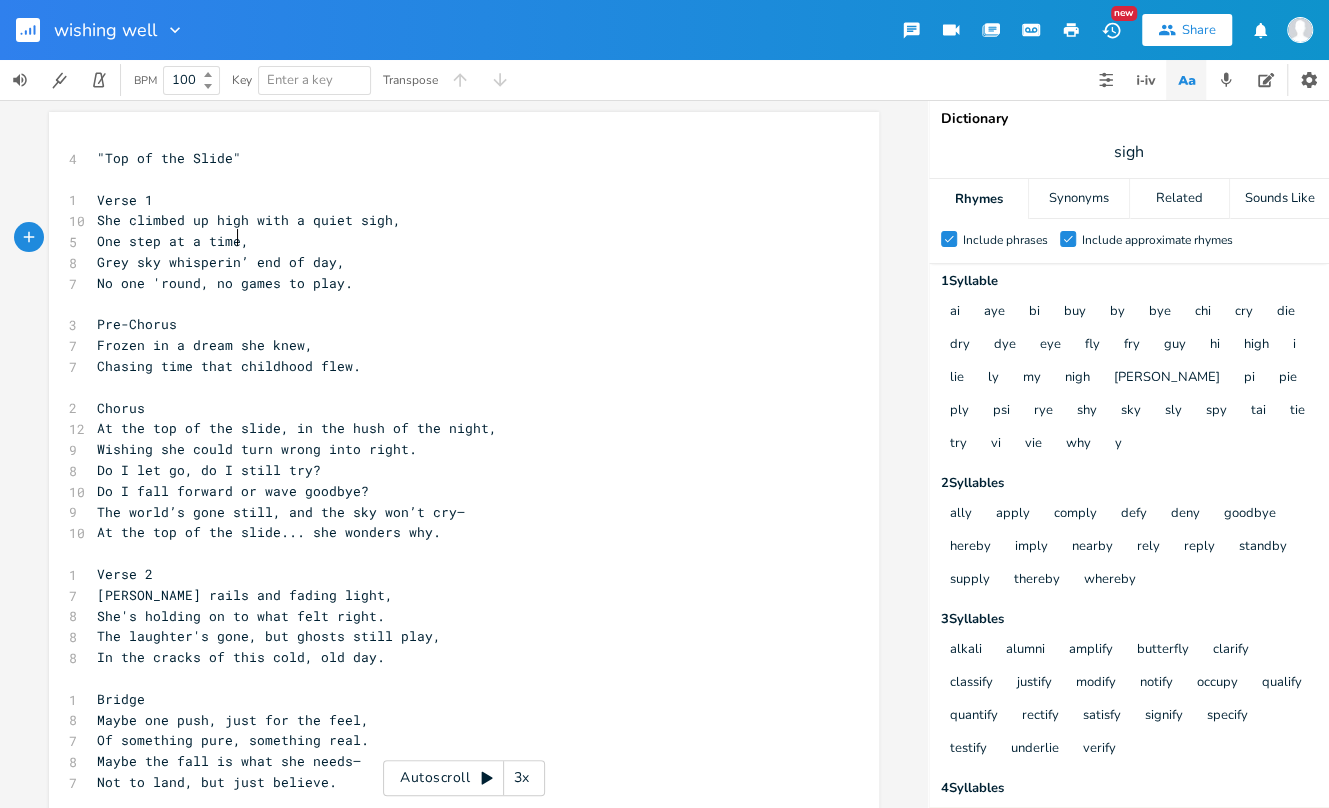 scroll, scrollTop: 0, scrollLeft: 90, axis: horizontal 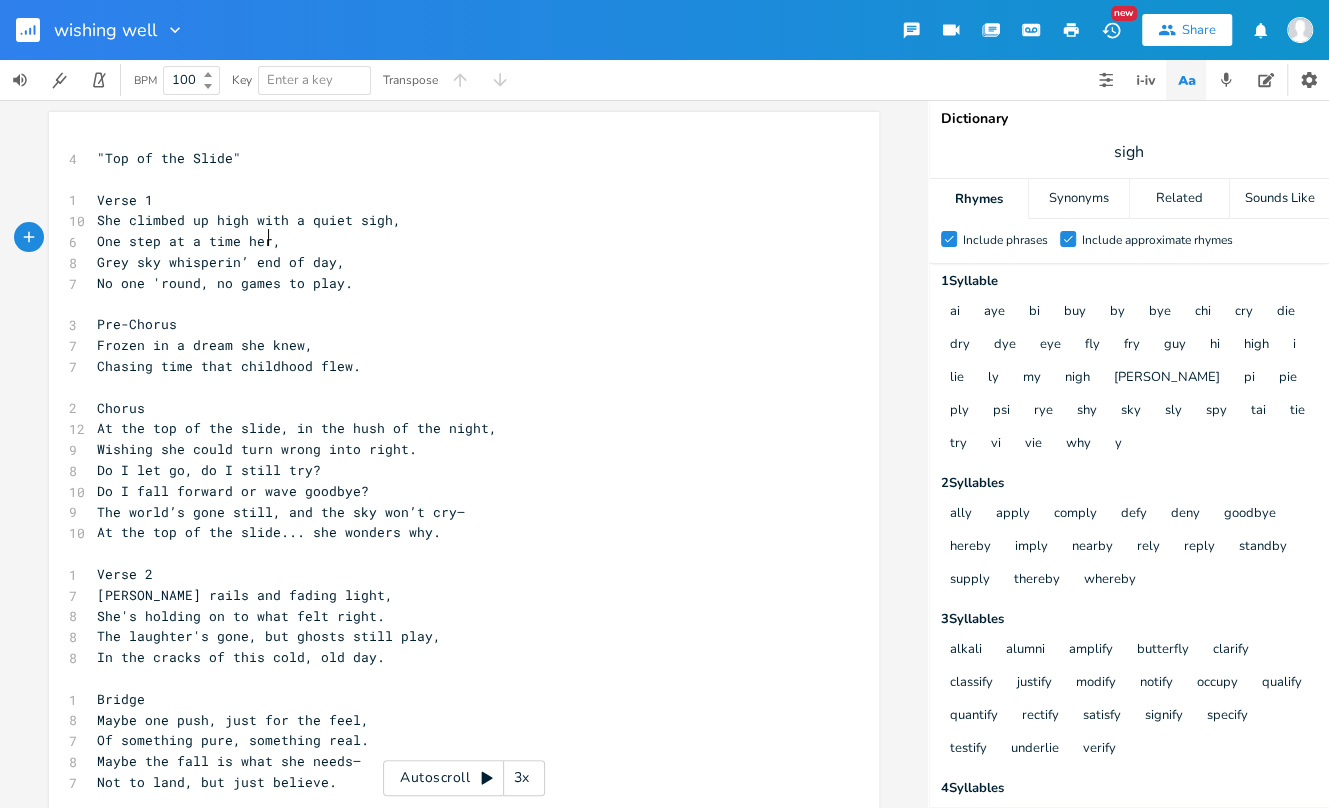type on "One step at a time her" 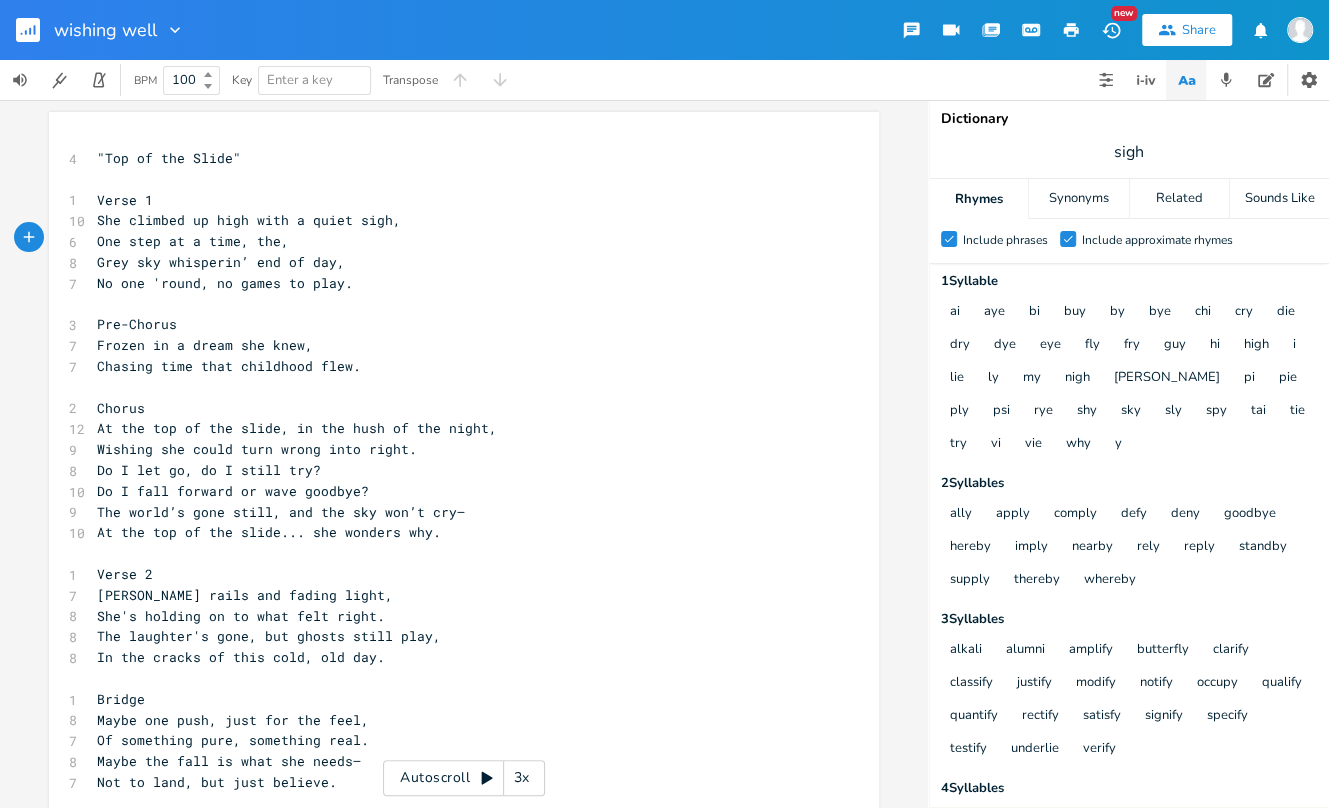 scroll, scrollTop: 0, scrollLeft: 24, axis: horizontal 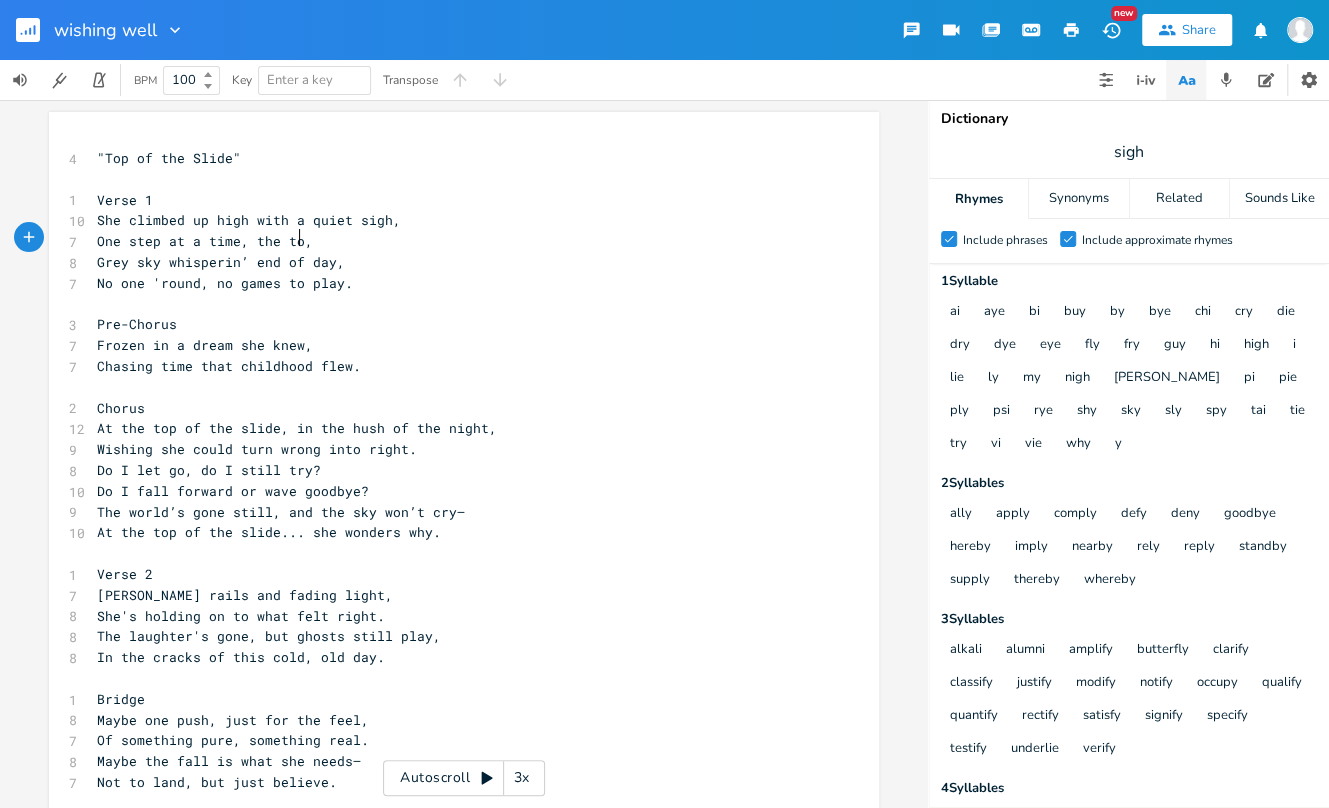 type on ", the top" 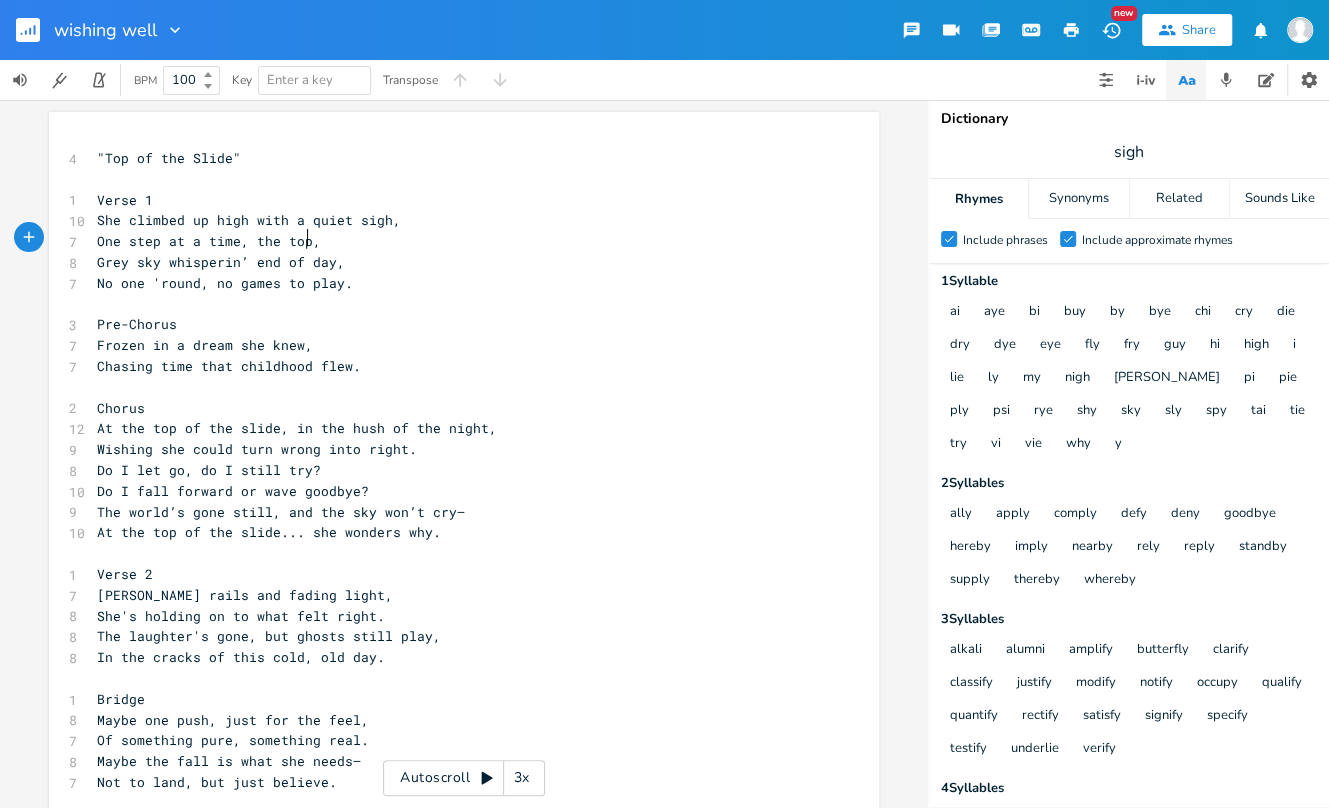 scroll, scrollTop: 0, scrollLeft: 40, axis: horizontal 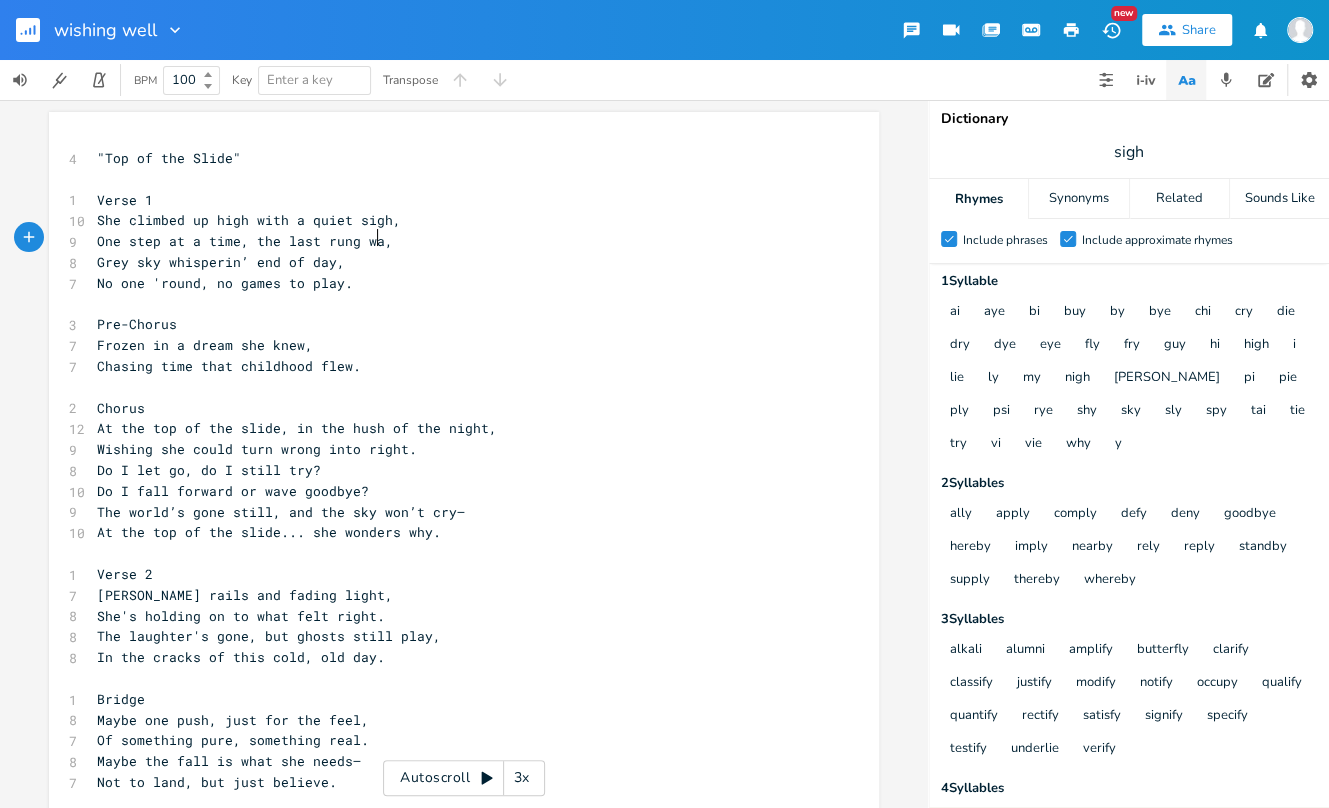 type on "last rung was" 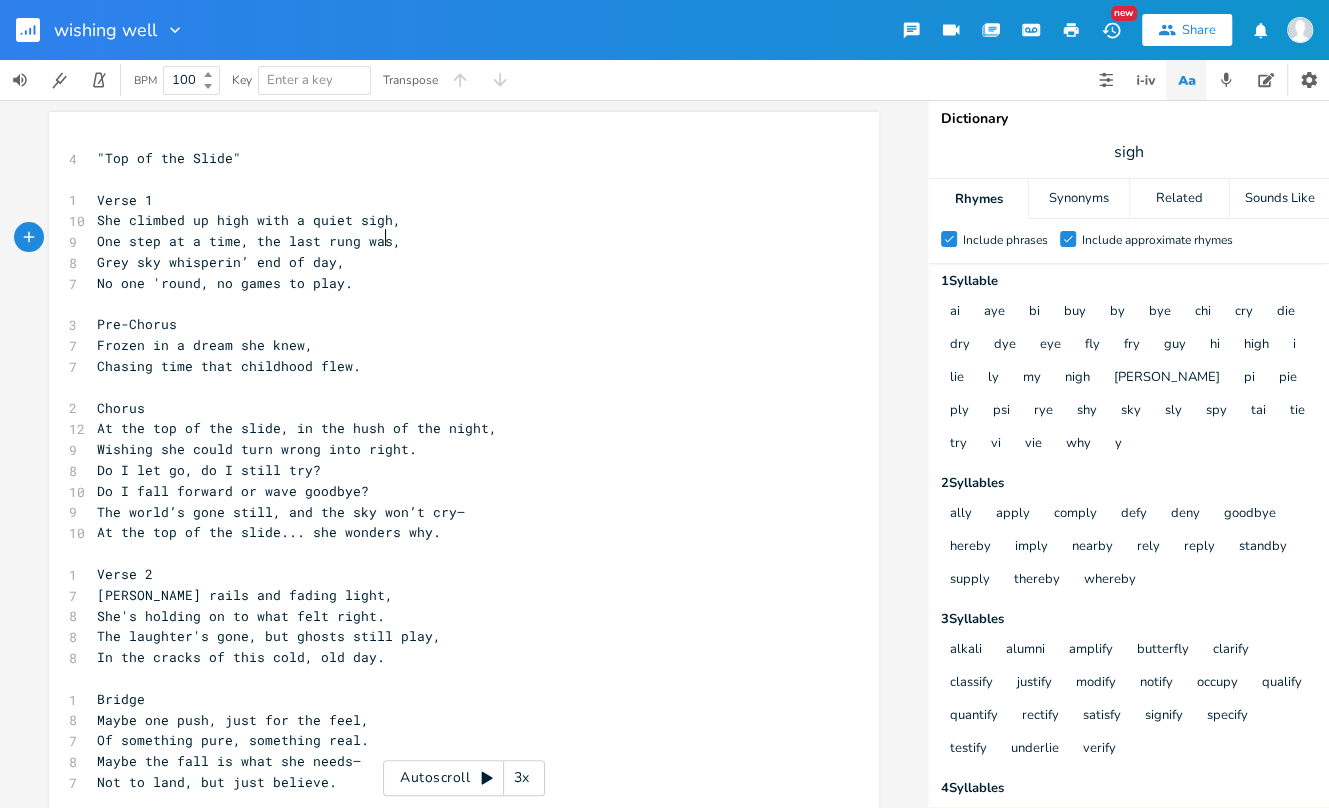 scroll, scrollTop: 0, scrollLeft: 66, axis: horizontal 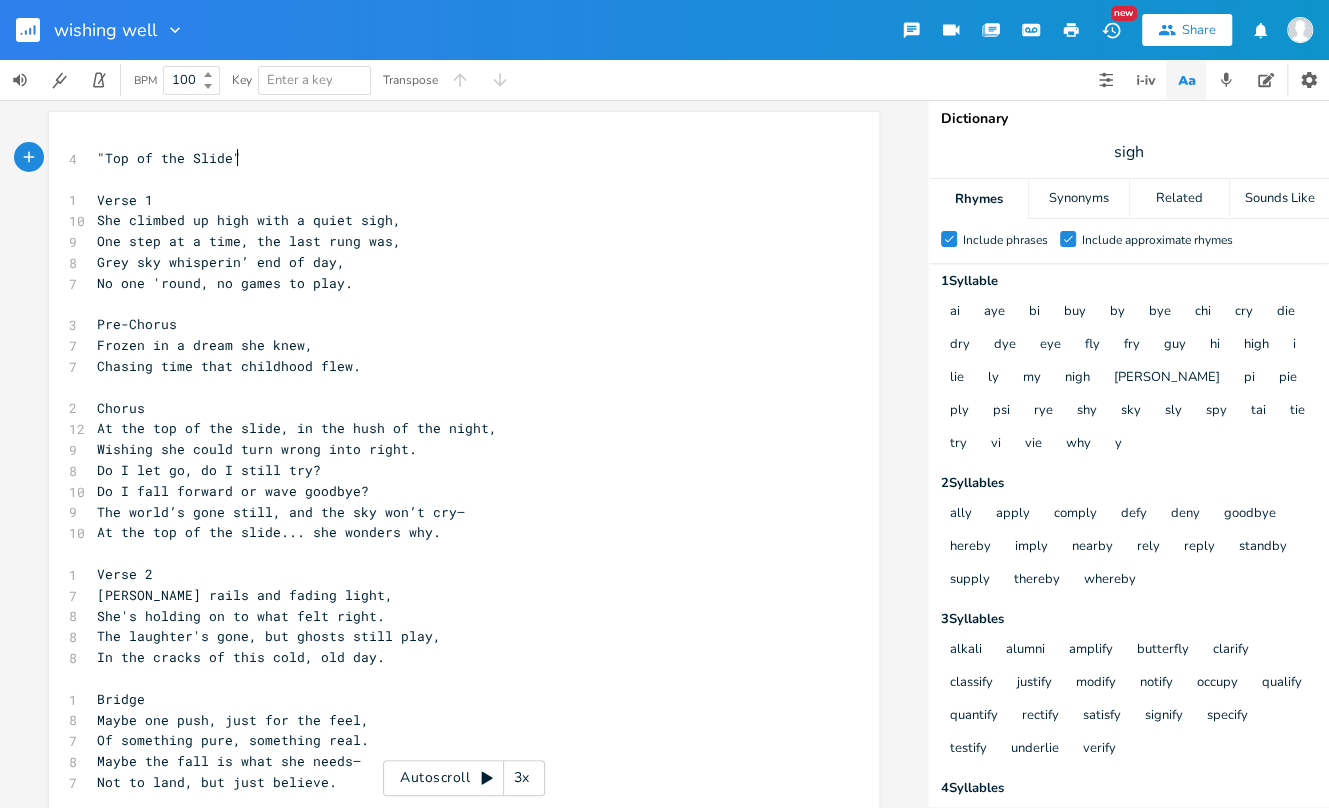 click on ""Top of the Slide"" at bounding box center [454, 158] 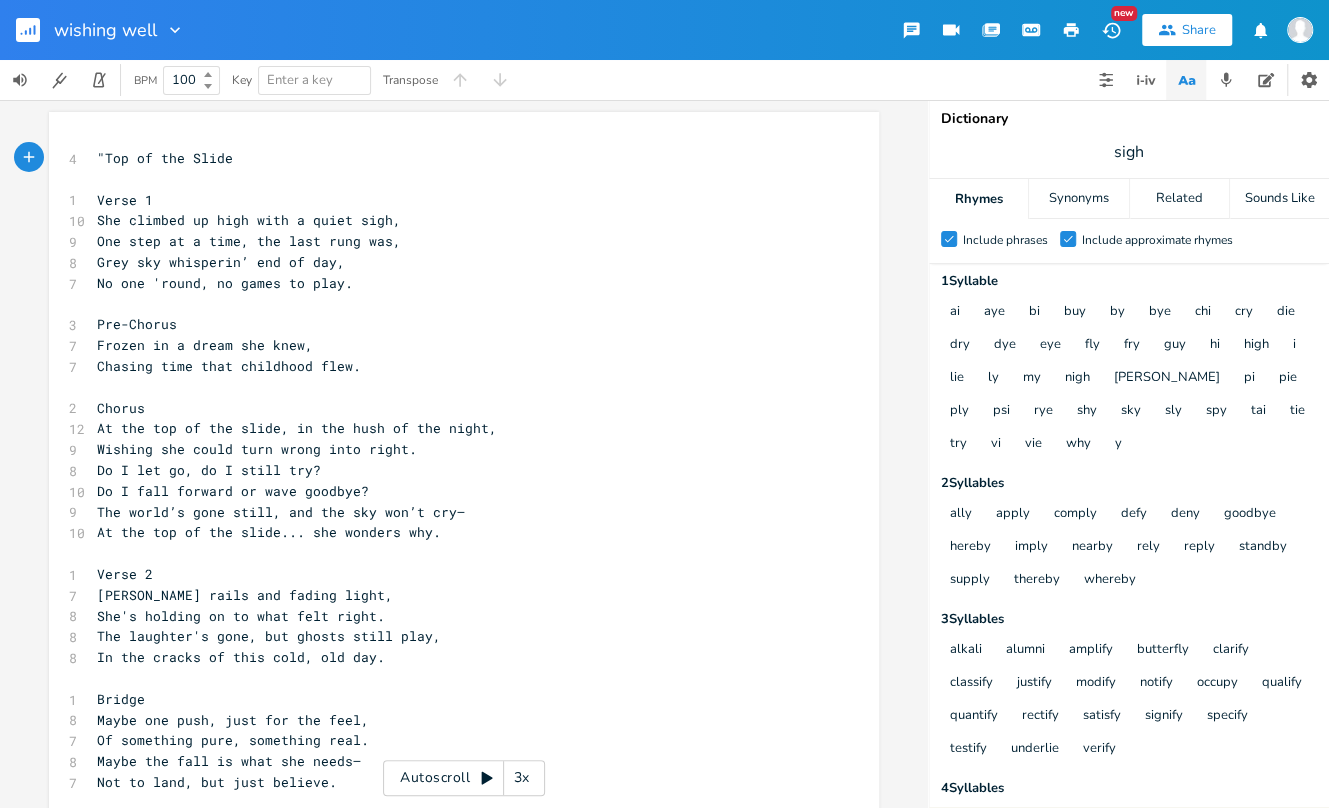 click on ""Top of the Slide" at bounding box center [165, 158] 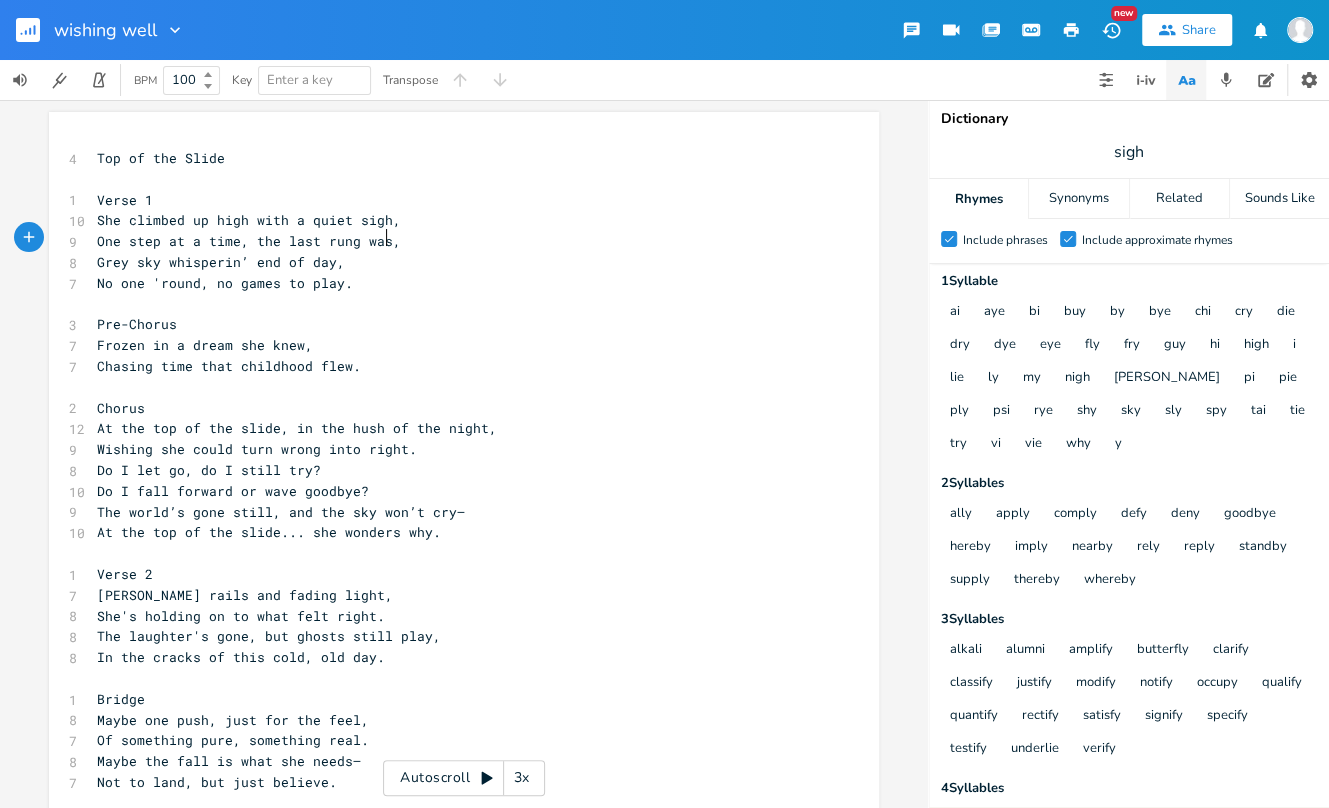 click on "One step at a time, the last rung was," at bounding box center (249, 241) 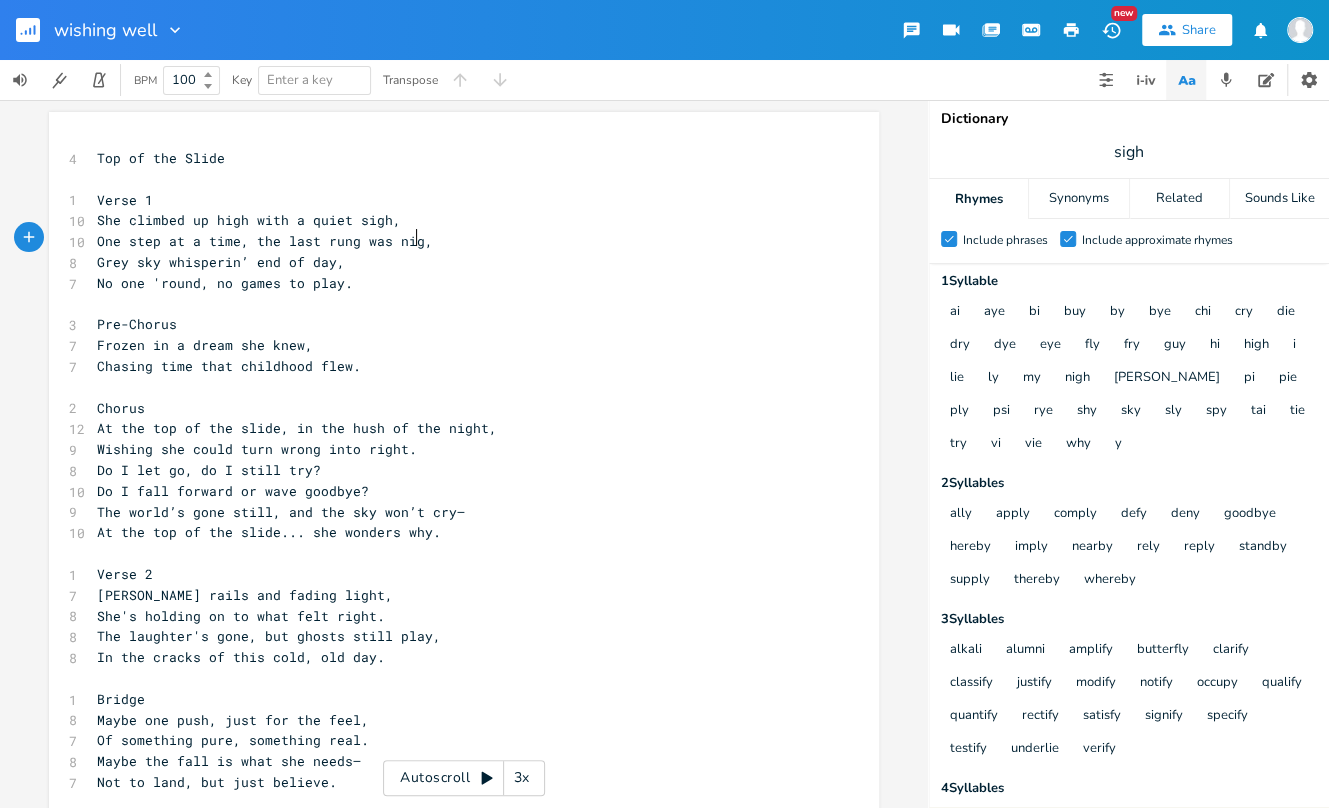 scroll, scrollTop: 0, scrollLeft: 24, axis: horizontal 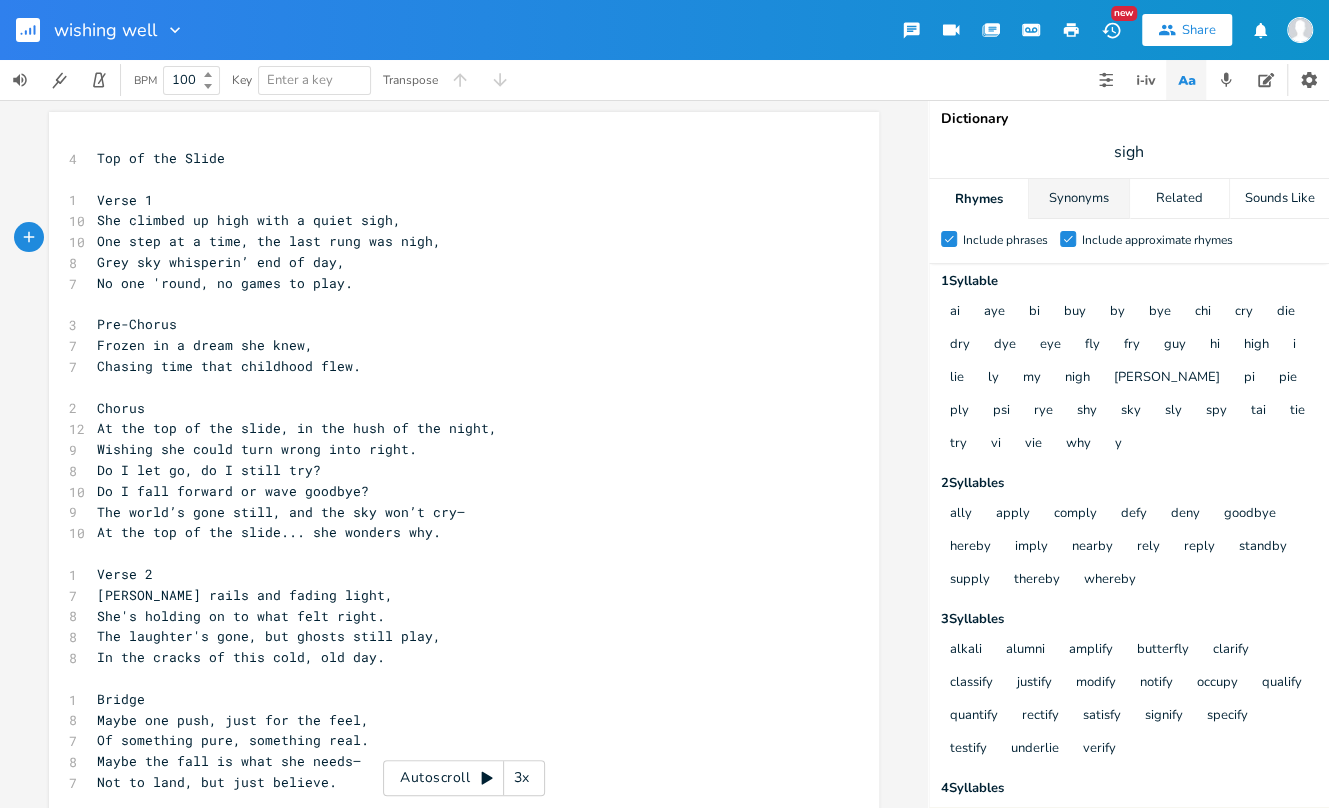 type on "nigh" 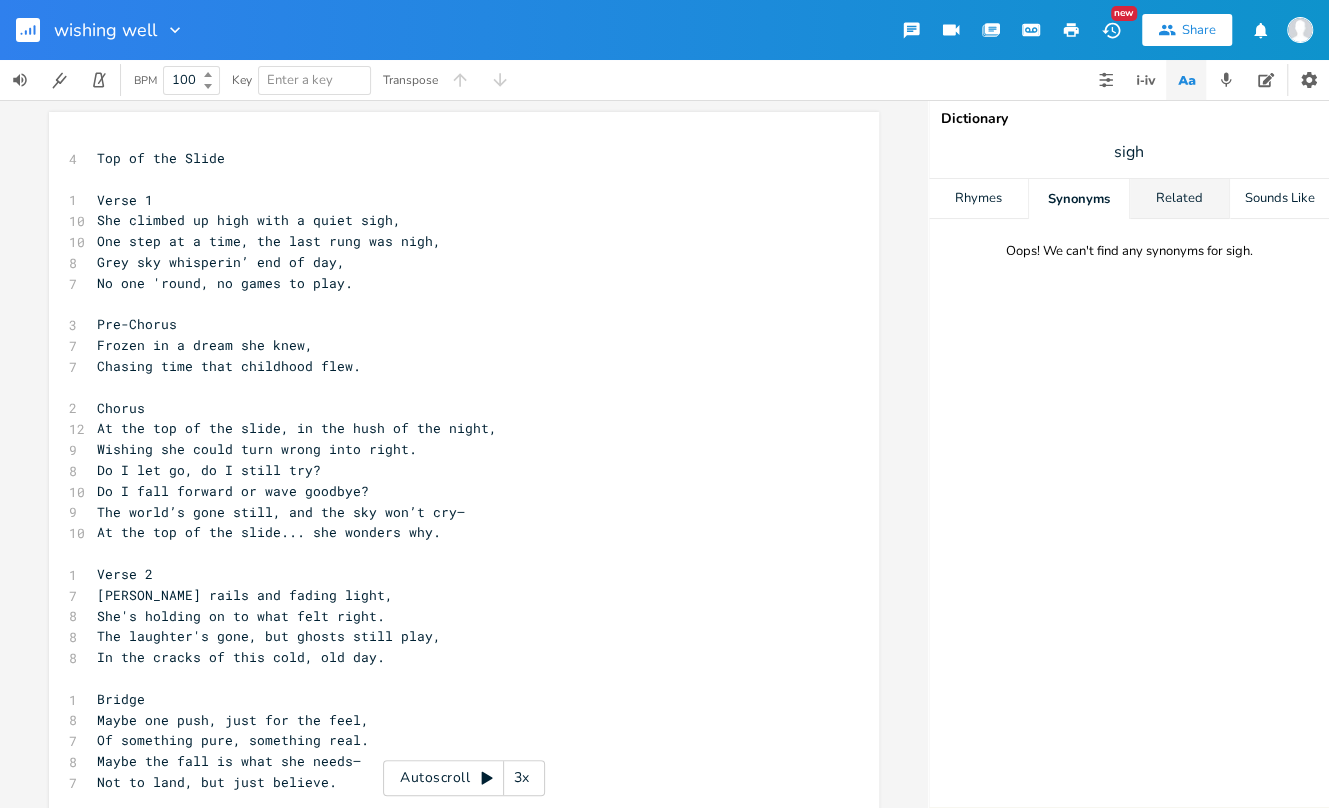 click on "Related" at bounding box center [1179, 199] 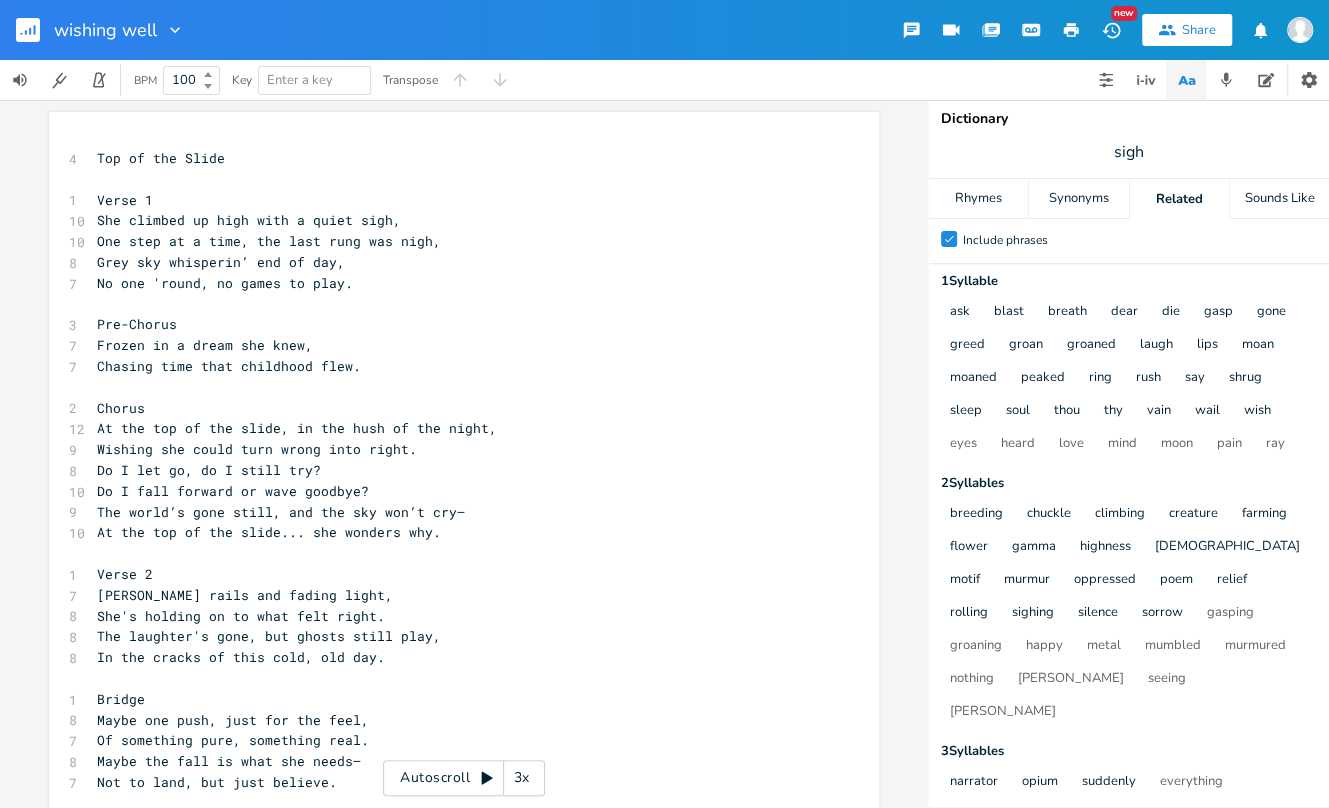 click on "sigh" at bounding box center [1129, 152] 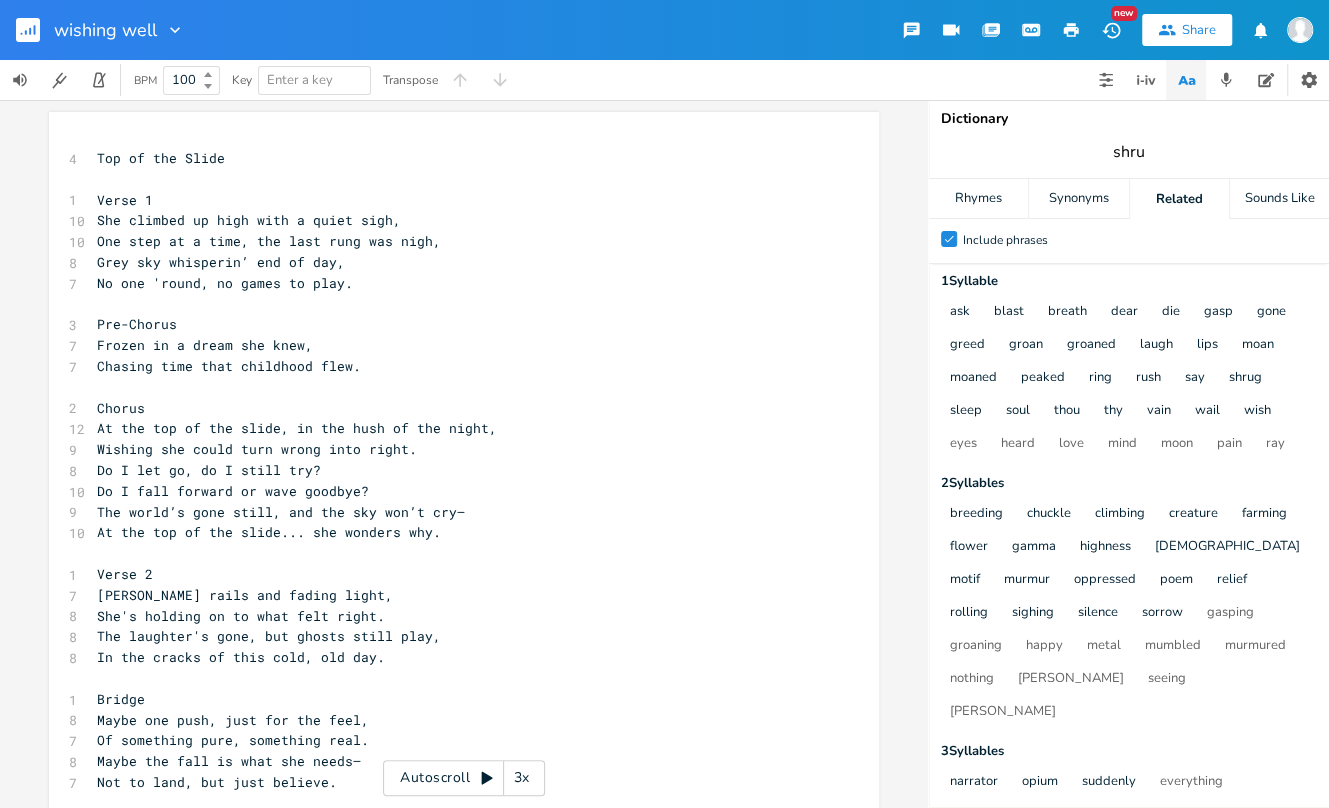 type on "shrug" 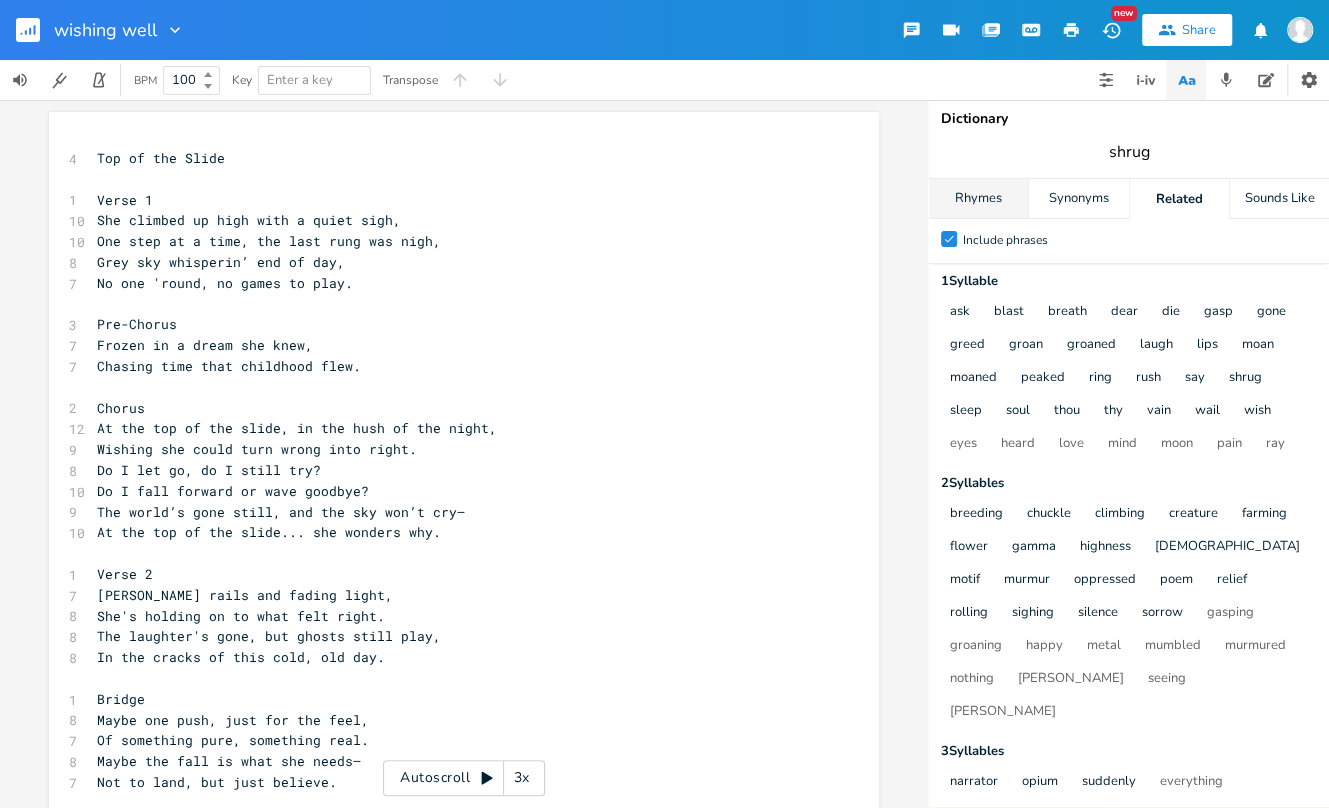 click on "Rhymes" at bounding box center [978, 199] 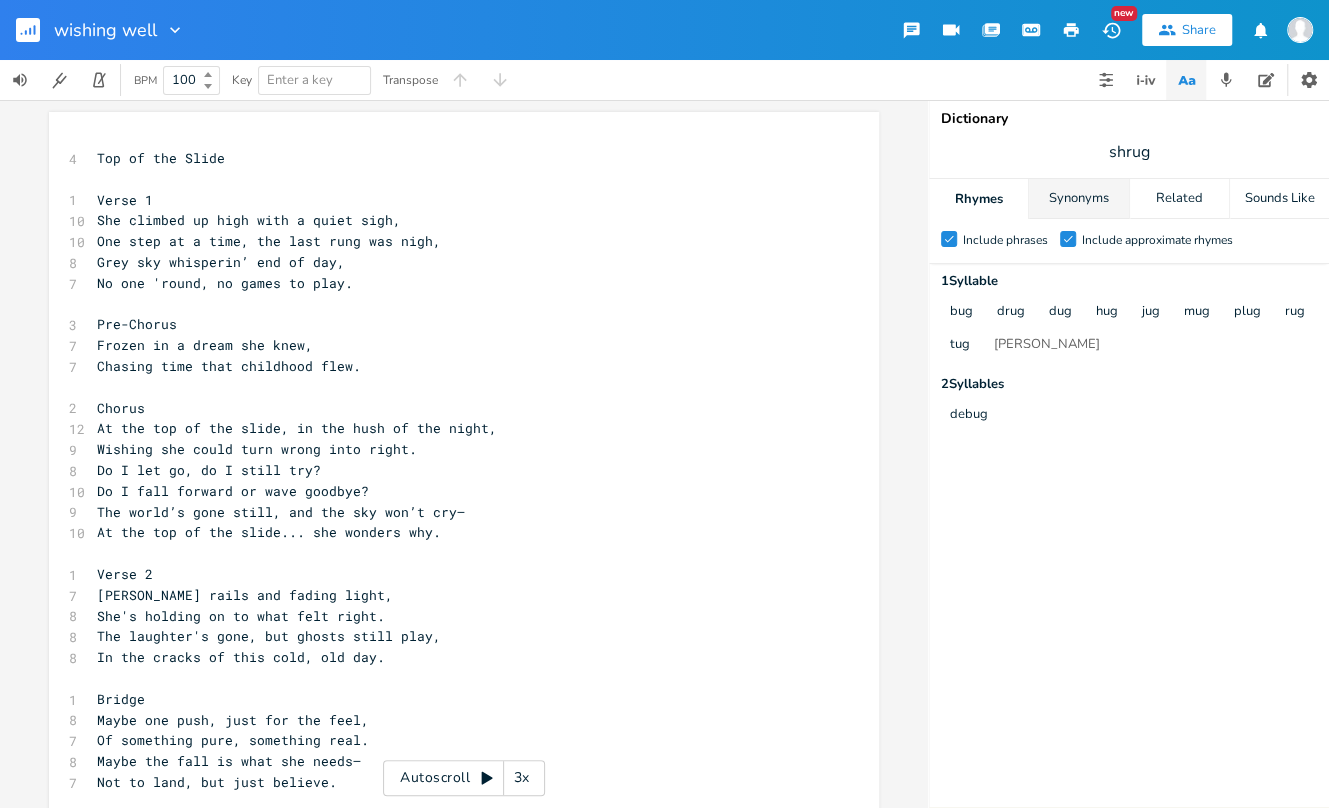 click on "Synonyms" at bounding box center [1078, 199] 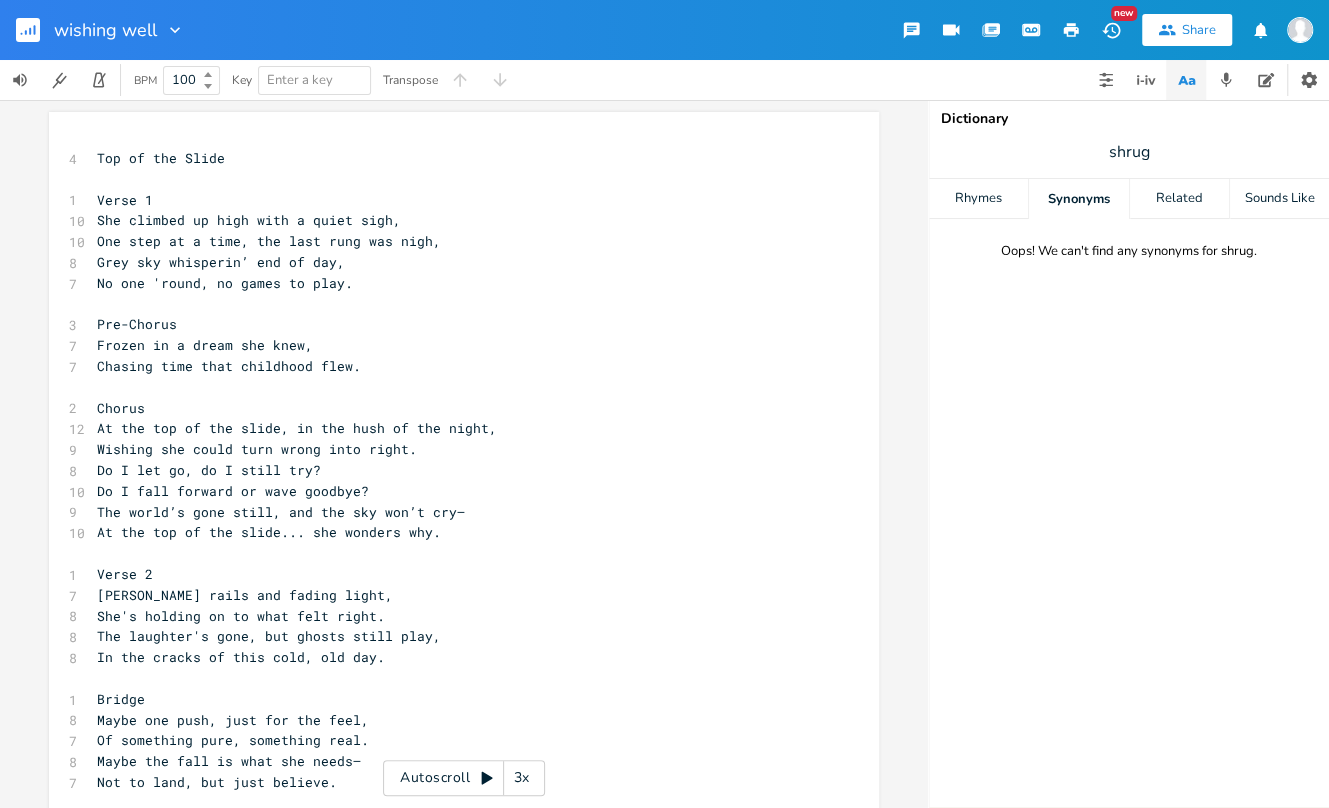 click on "Synonyms" at bounding box center [1078, 199] 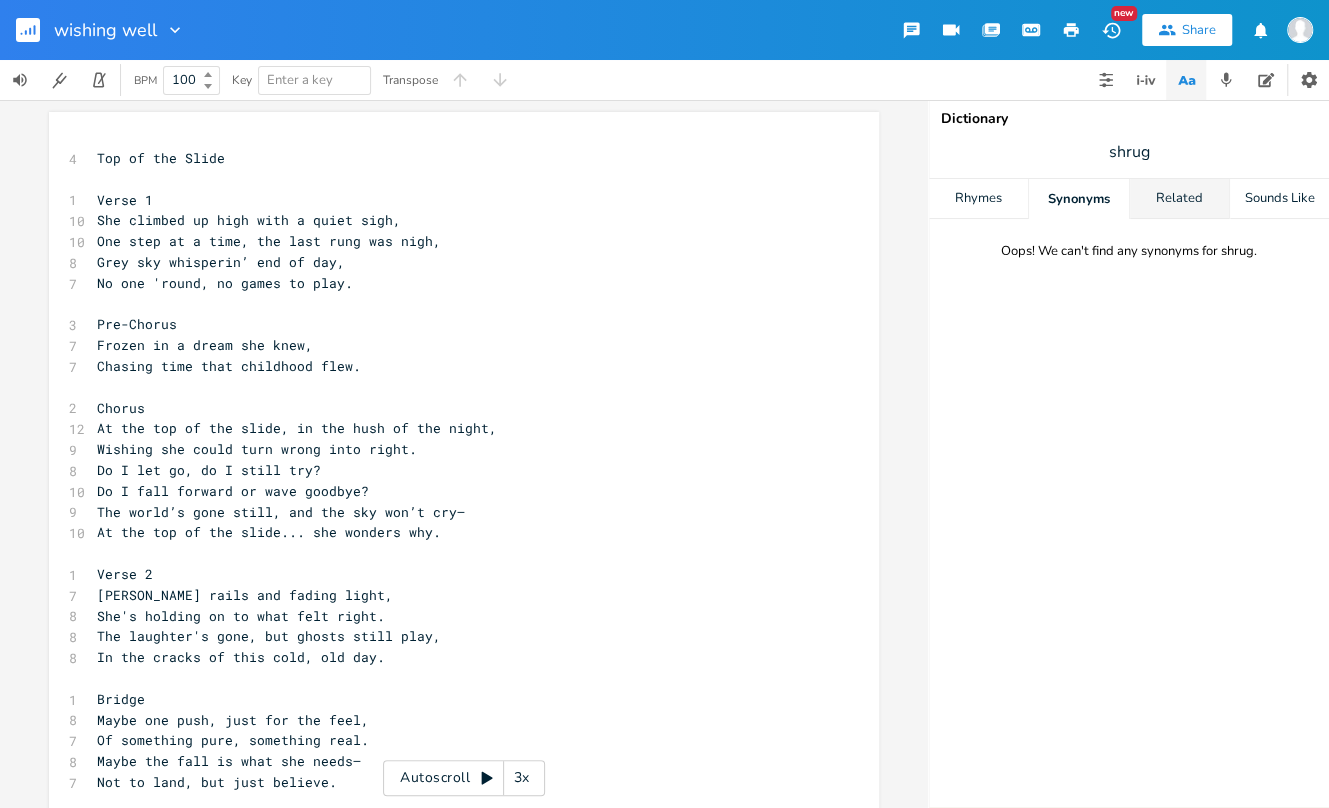 click on "Related" at bounding box center [1179, 199] 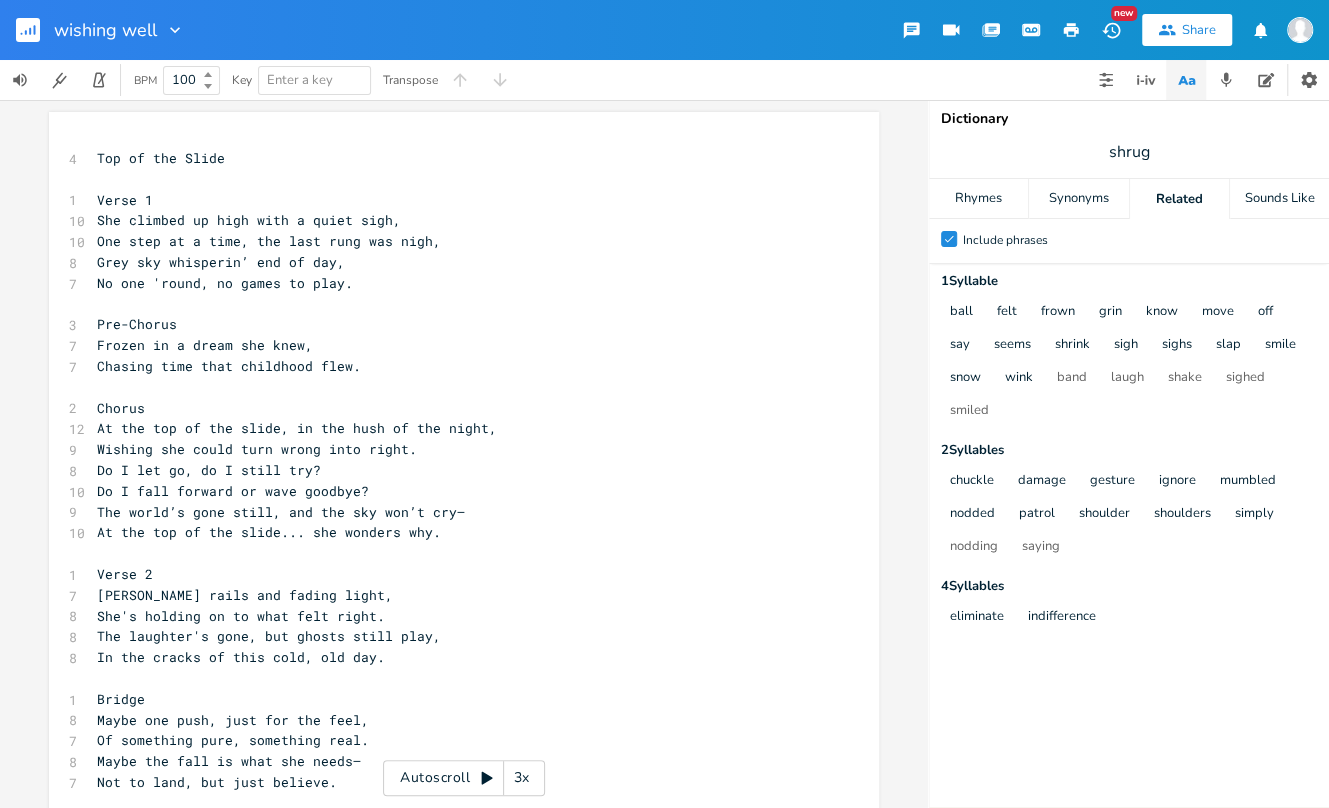 click on "shrug" at bounding box center [1129, 152] 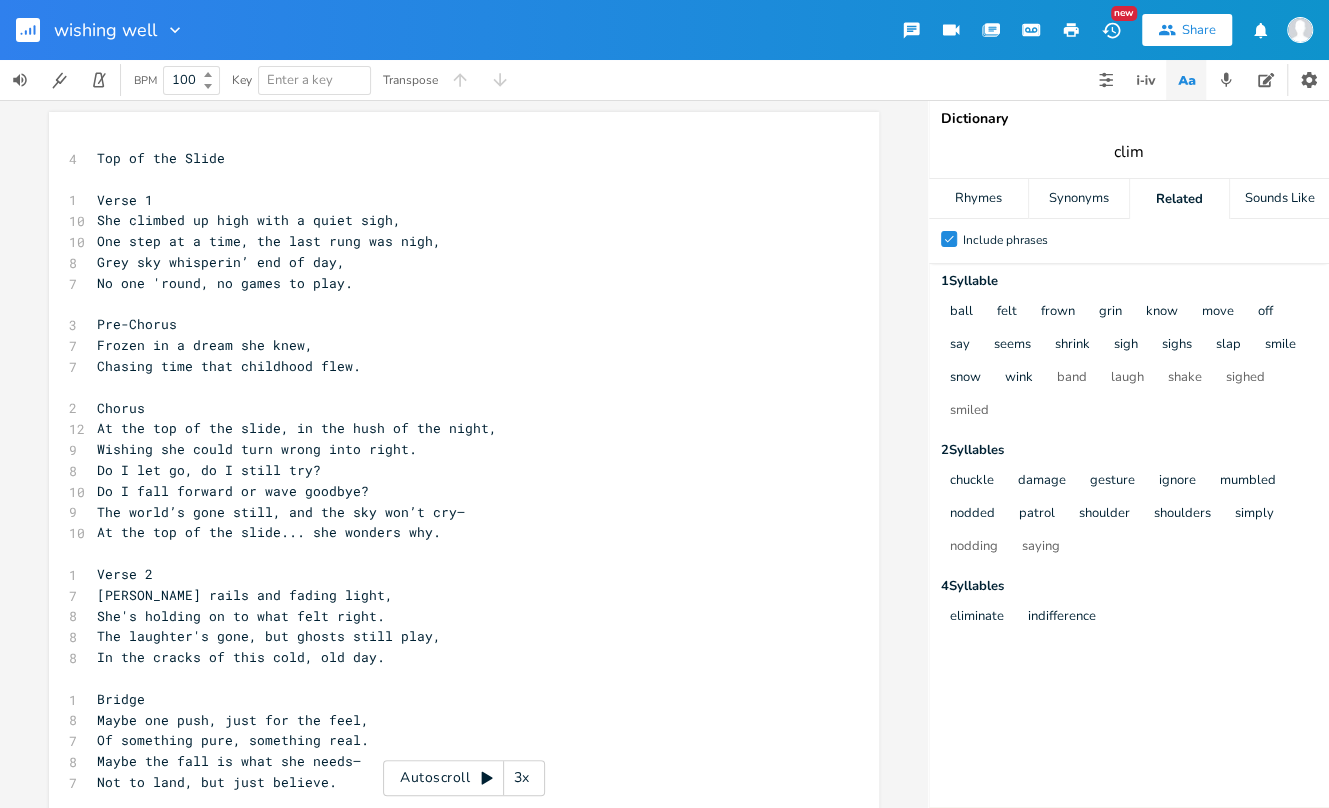 type on "climb" 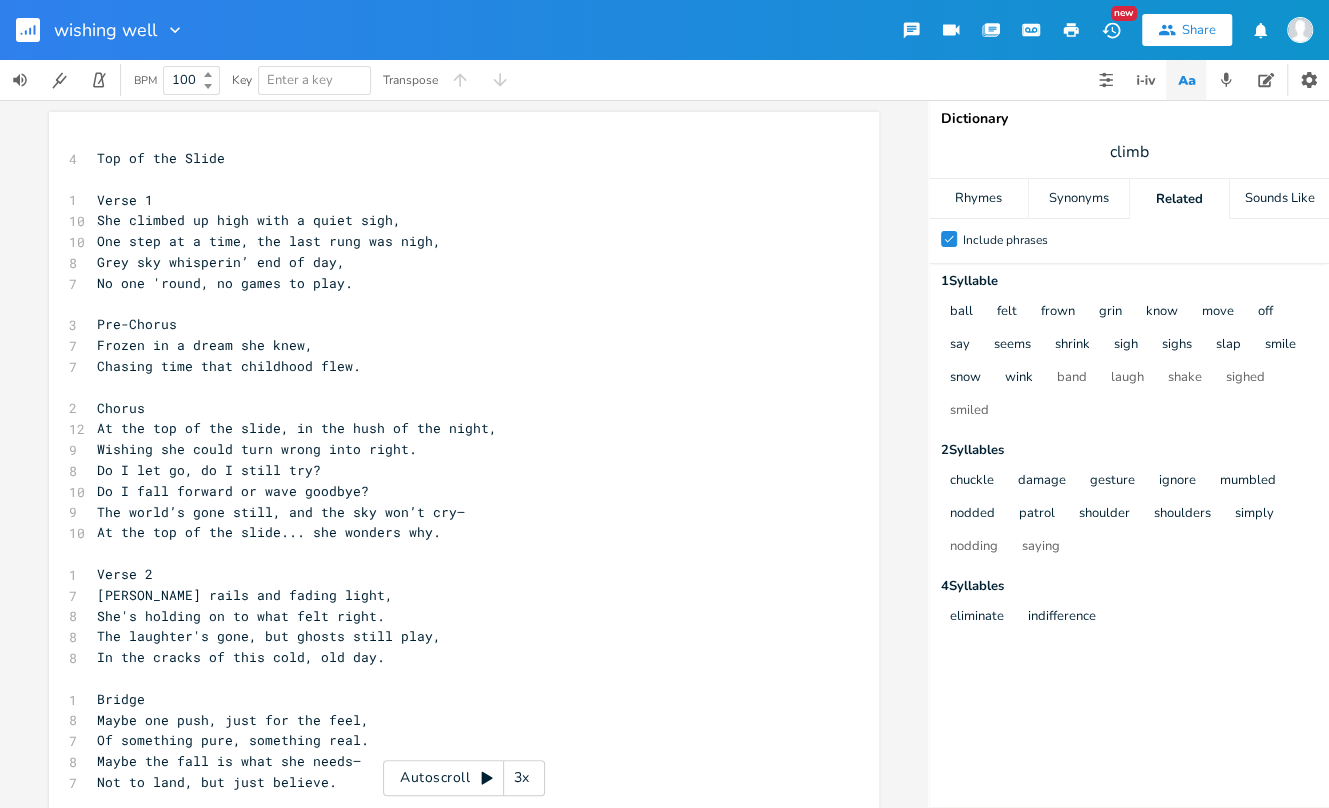 click on "Related" at bounding box center (1179, 199) 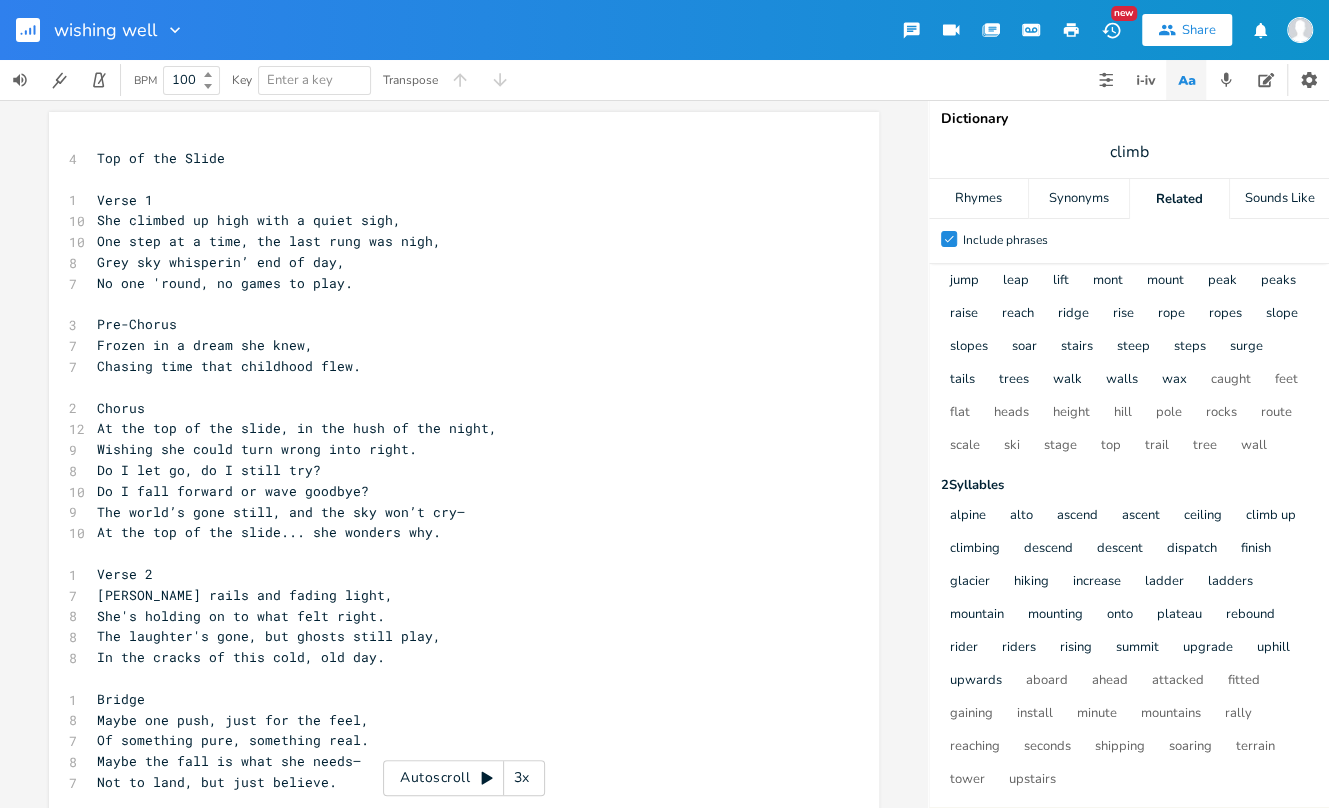 scroll, scrollTop: 130, scrollLeft: 0, axis: vertical 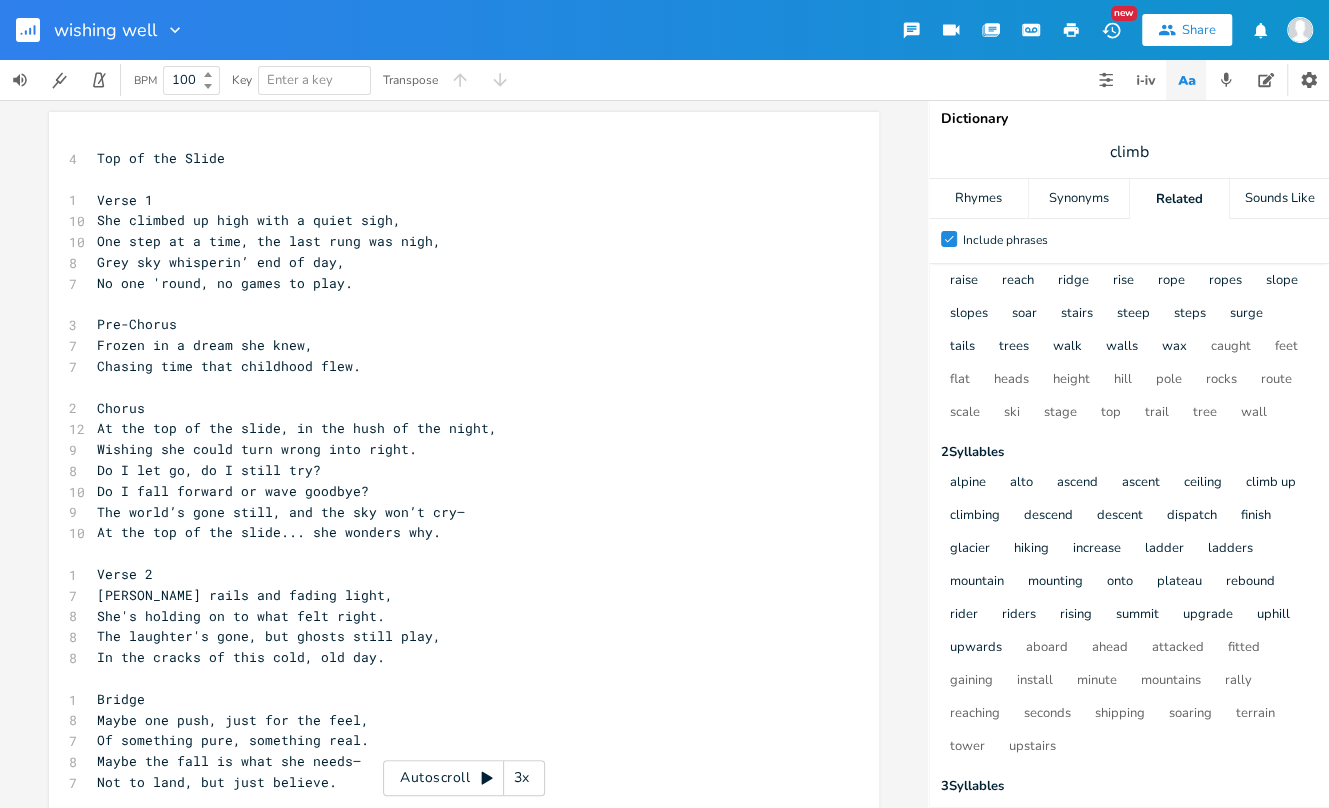 click on "climb" at bounding box center (1129, 152) 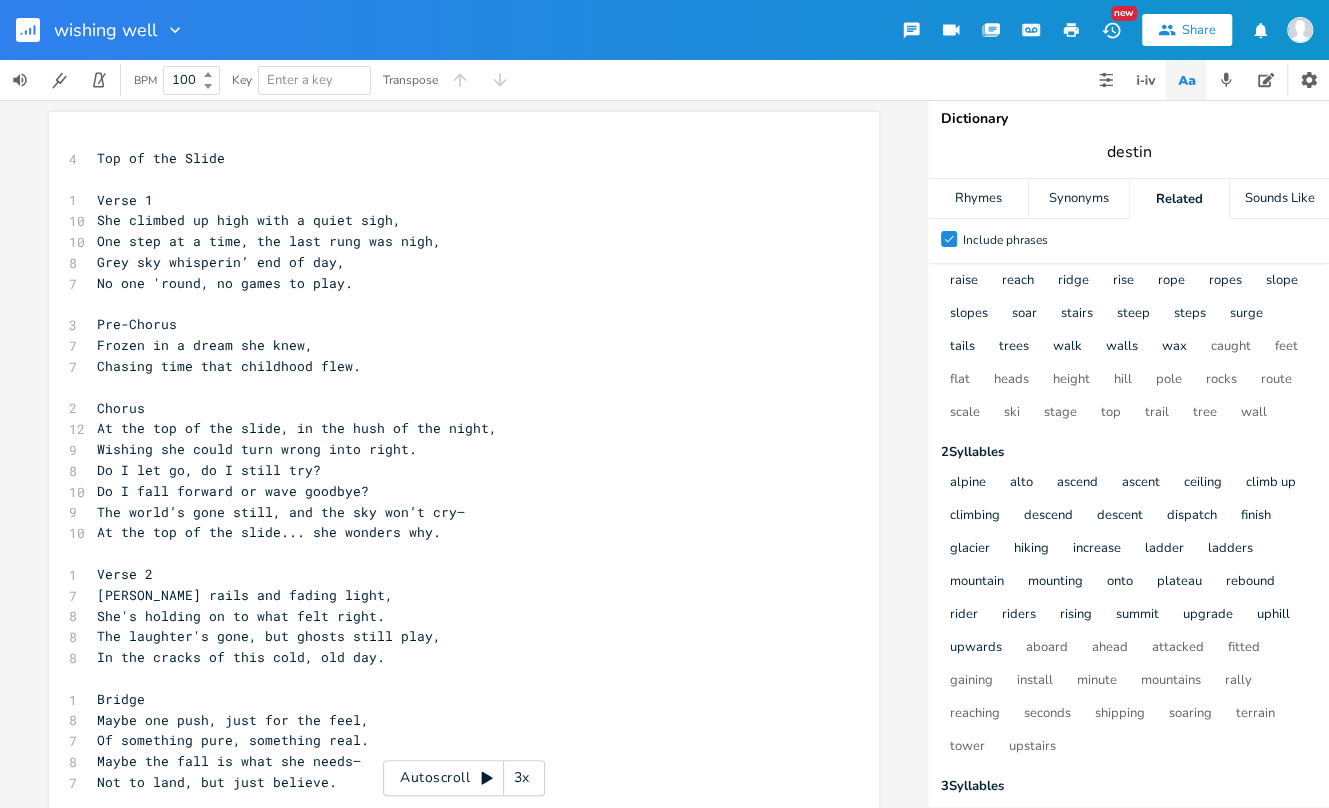 type on "destiny" 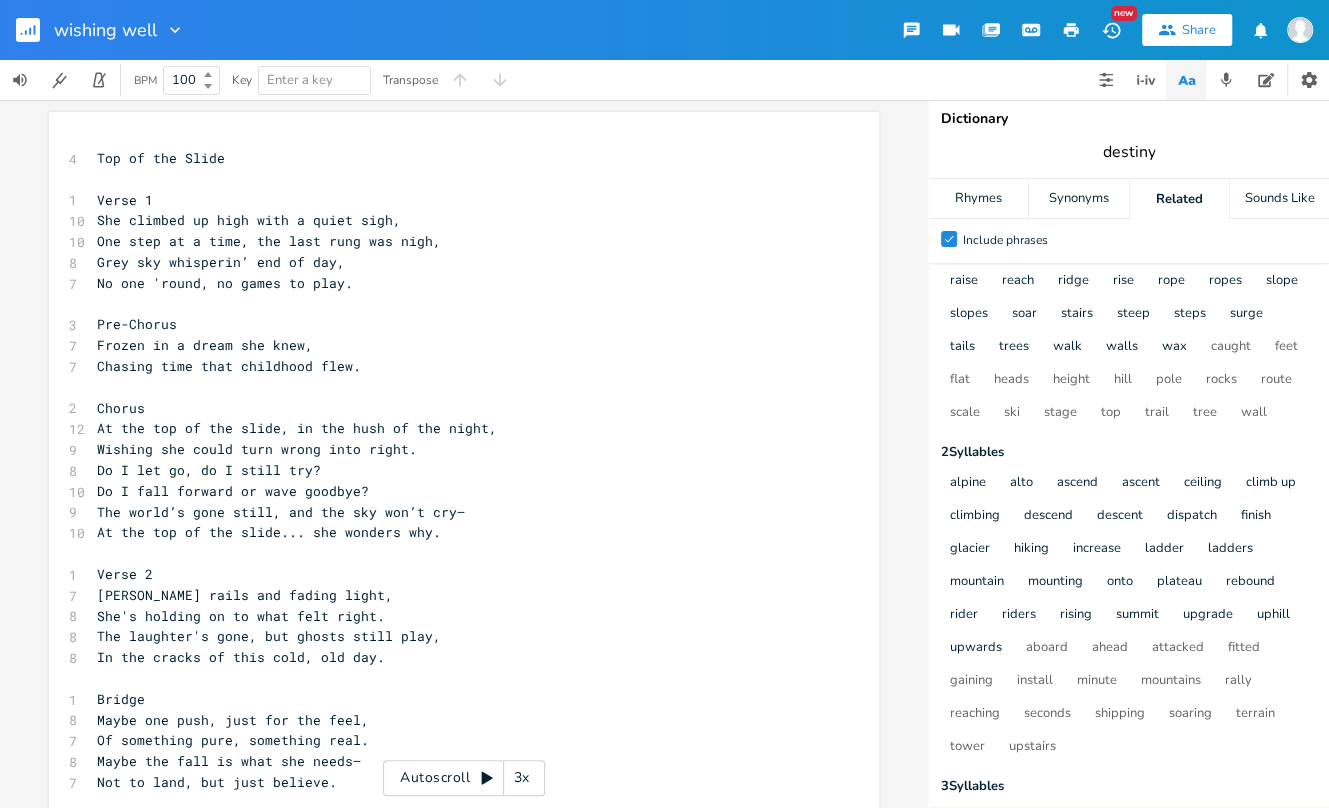 click on "Related" at bounding box center [1179, 199] 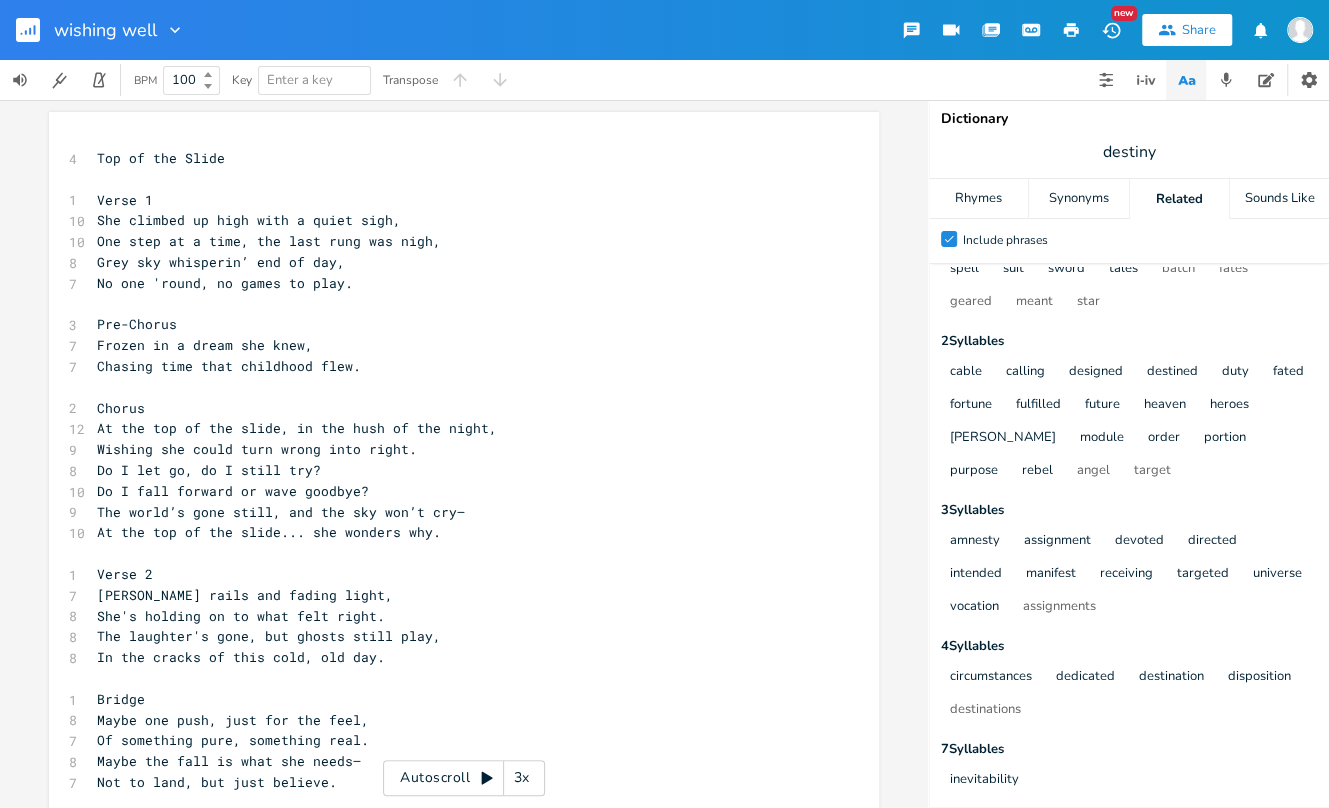 click on "Related" at bounding box center (1179, 199) 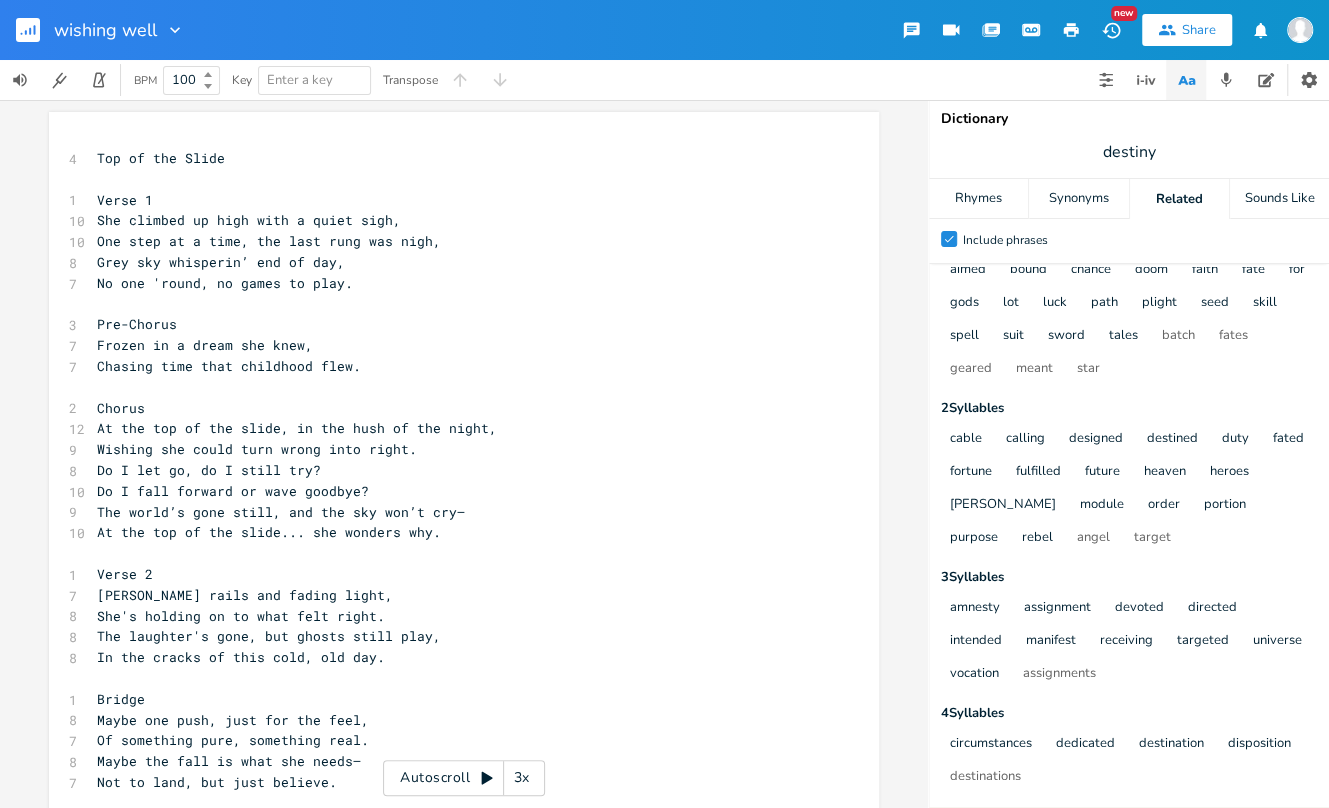 scroll, scrollTop: 0, scrollLeft: 0, axis: both 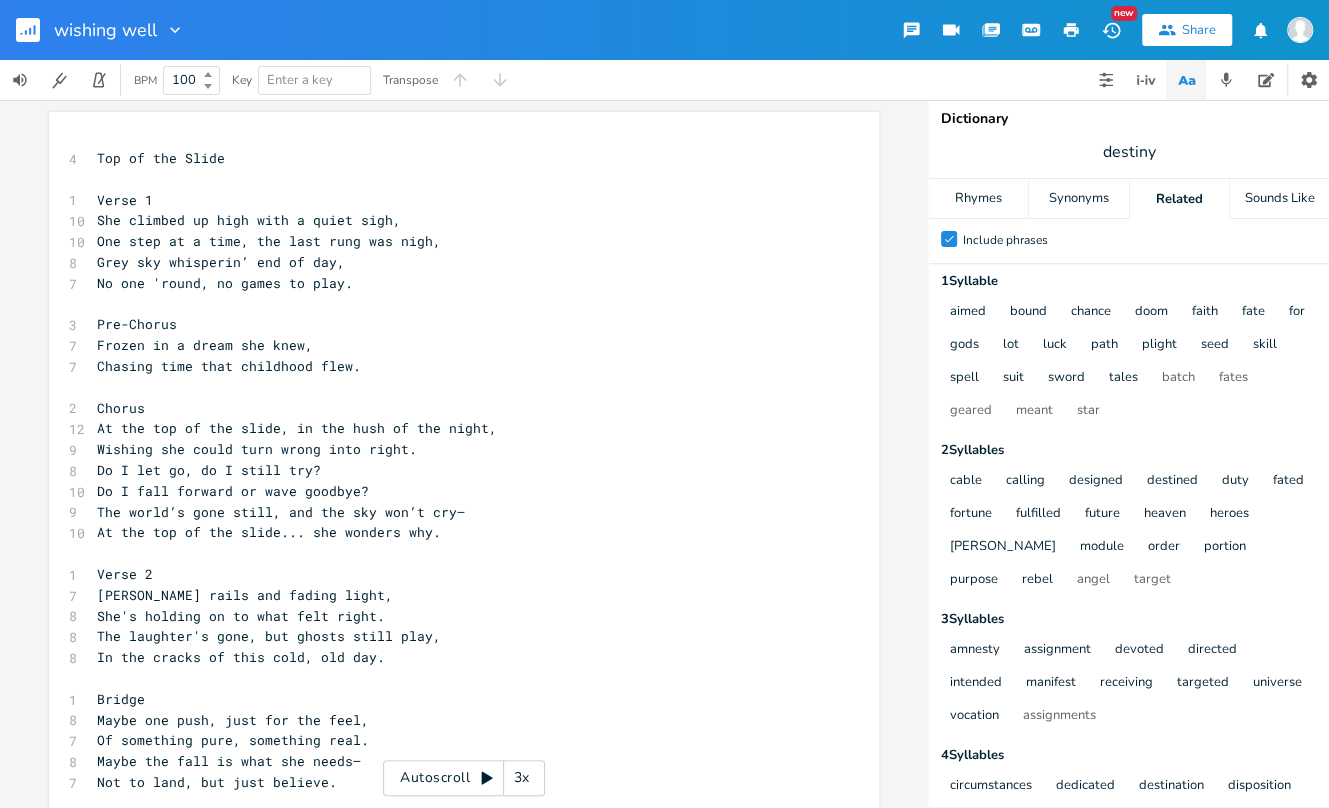click on "destiny" at bounding box center [1129, 152] 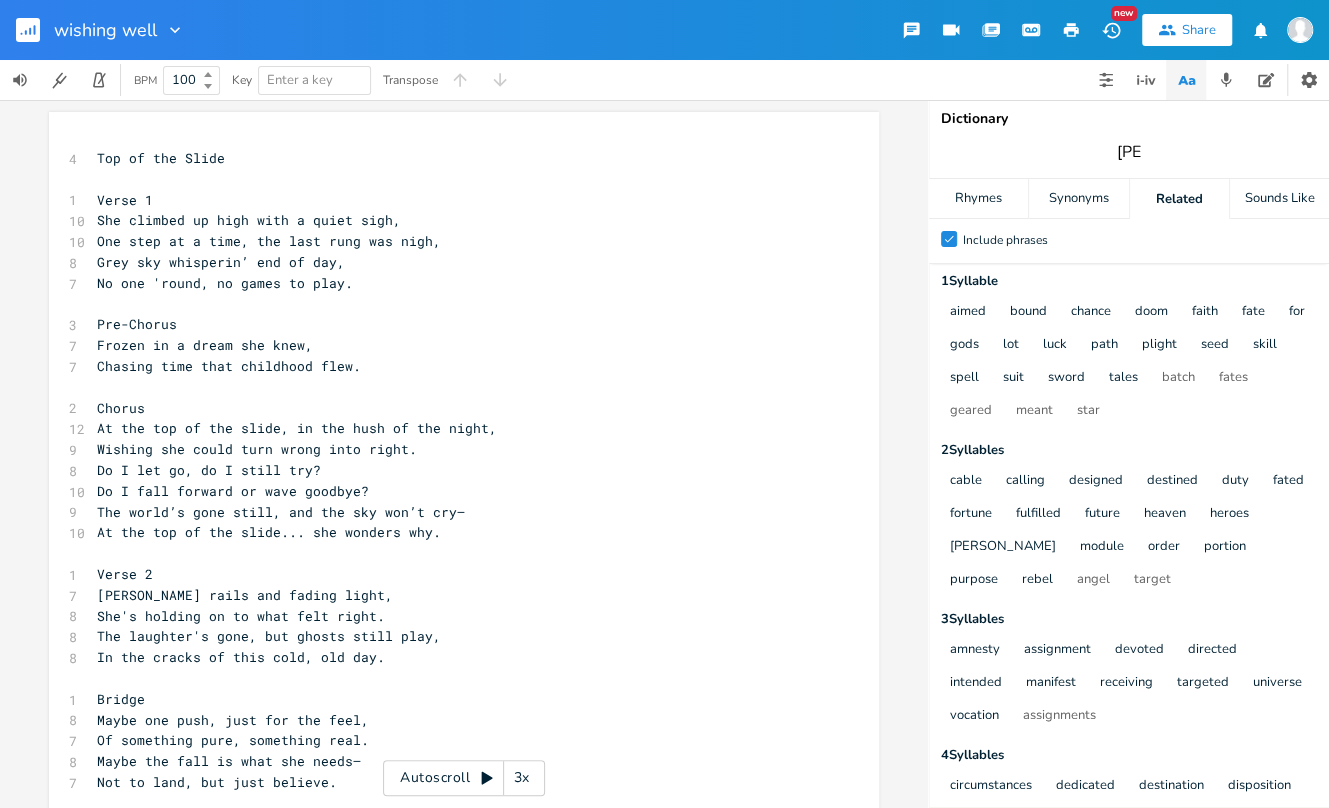type on "time" 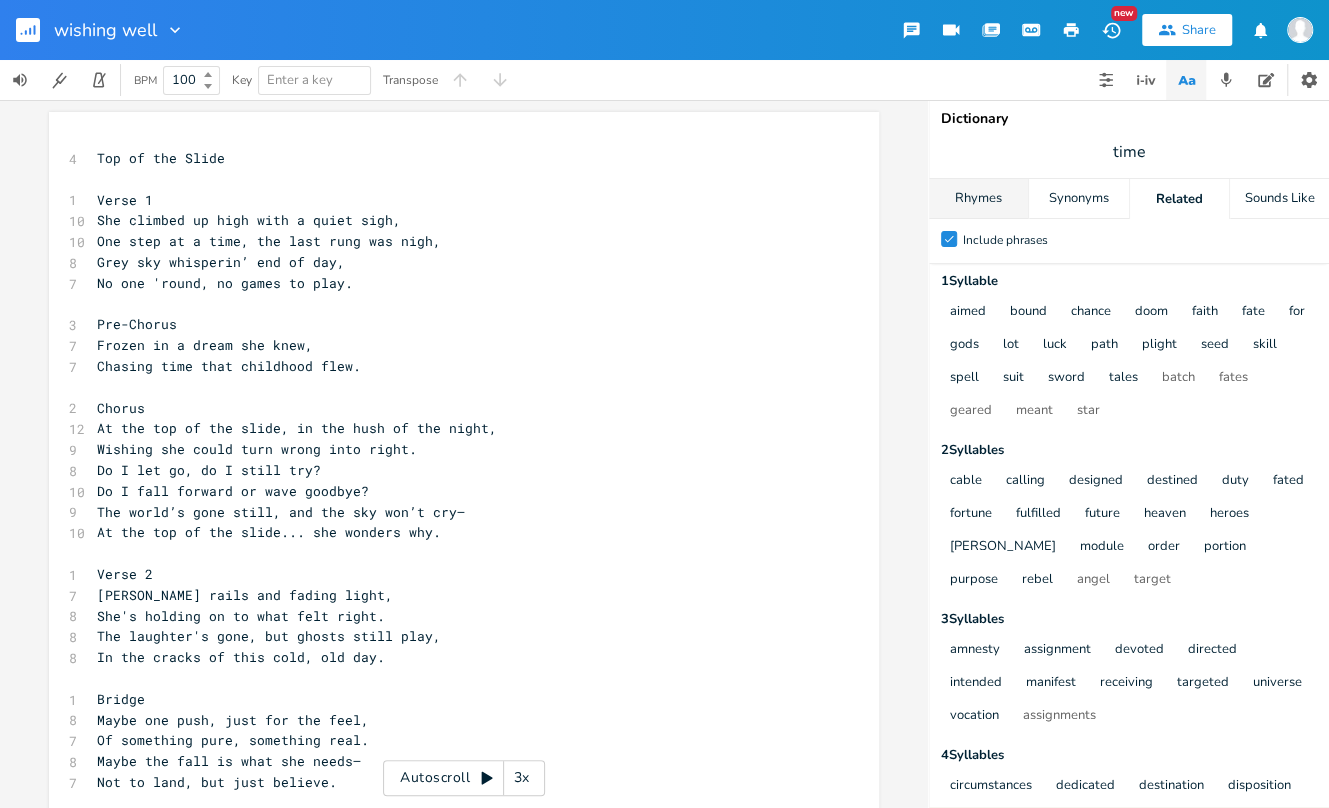 click on "Rhymes" at bounding box center [978, 199] 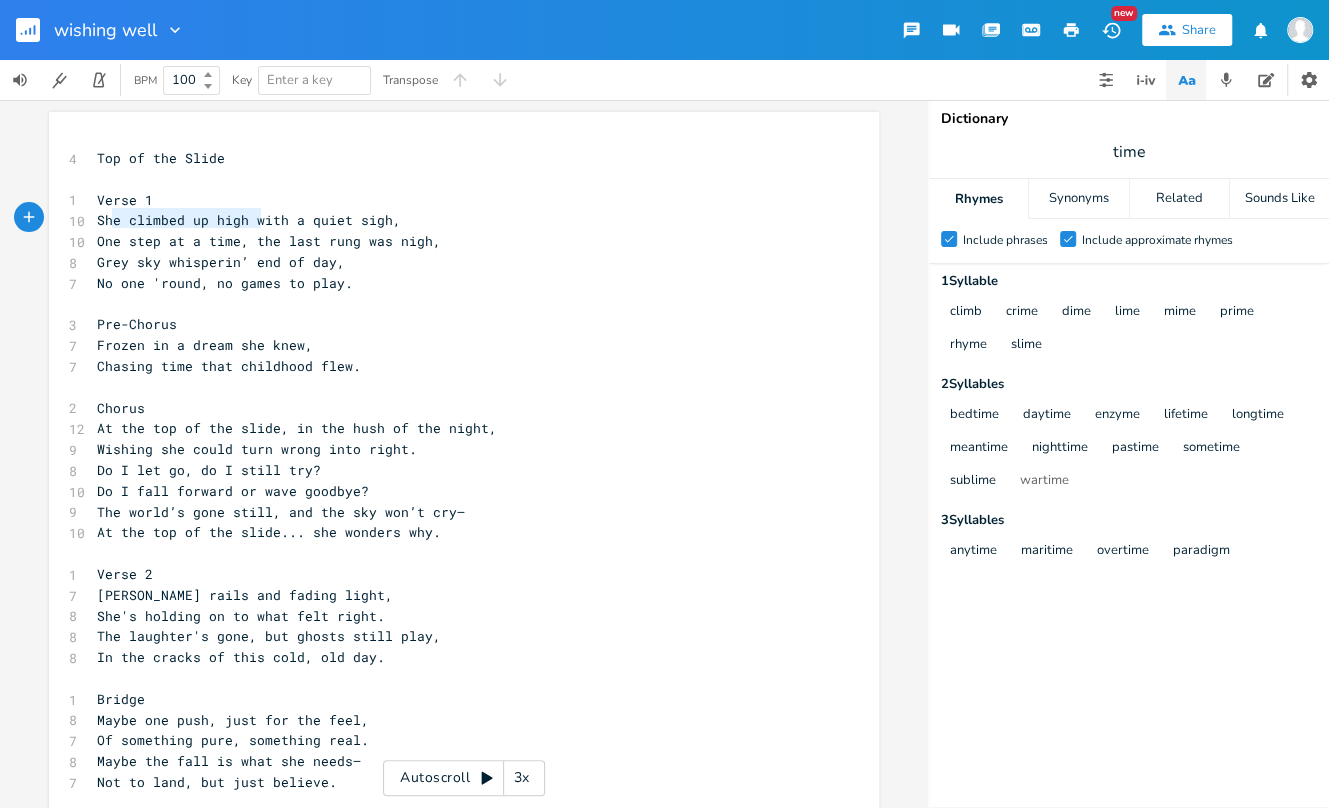 type on "She climbed up high w" 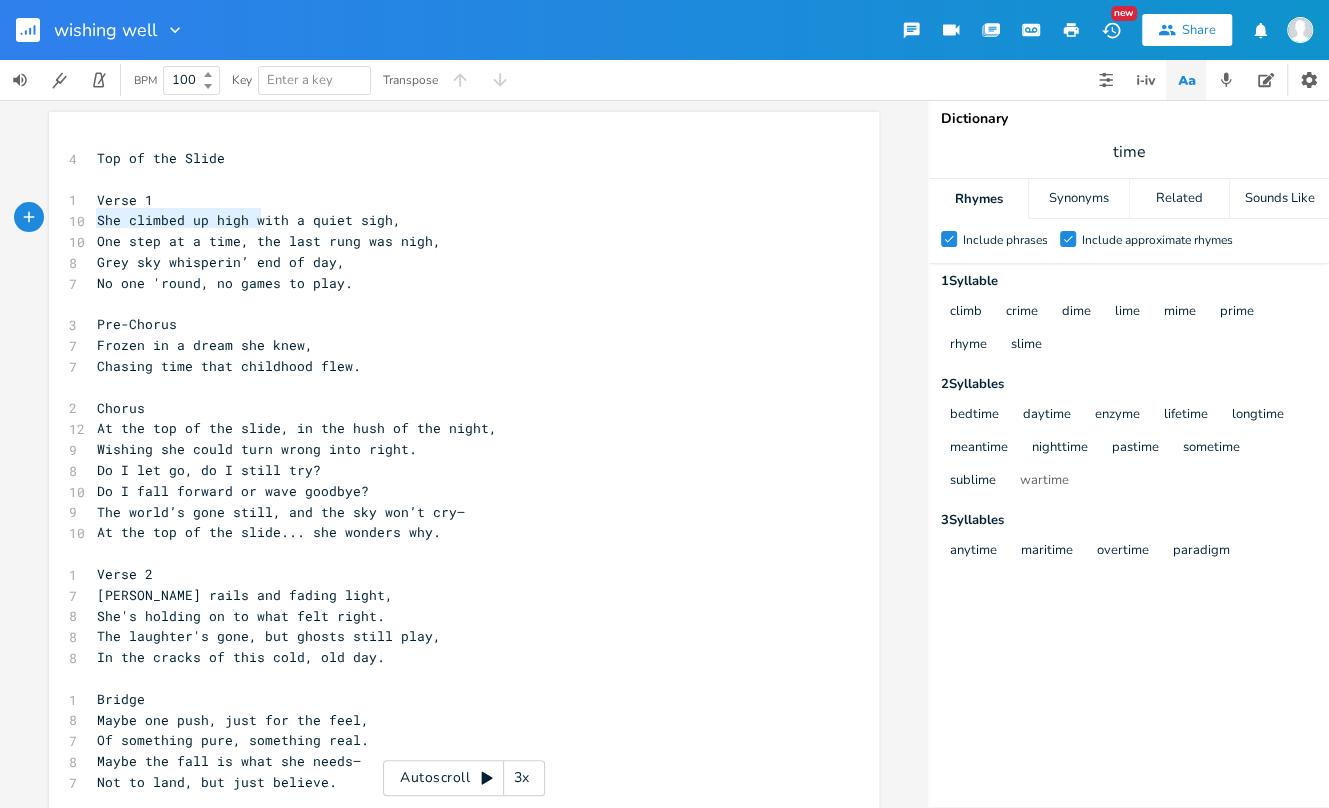 drag, startPoint x: 253, startPoint y: 218, endPoint x: 86, endPoint y: 220, distance: 167.01198 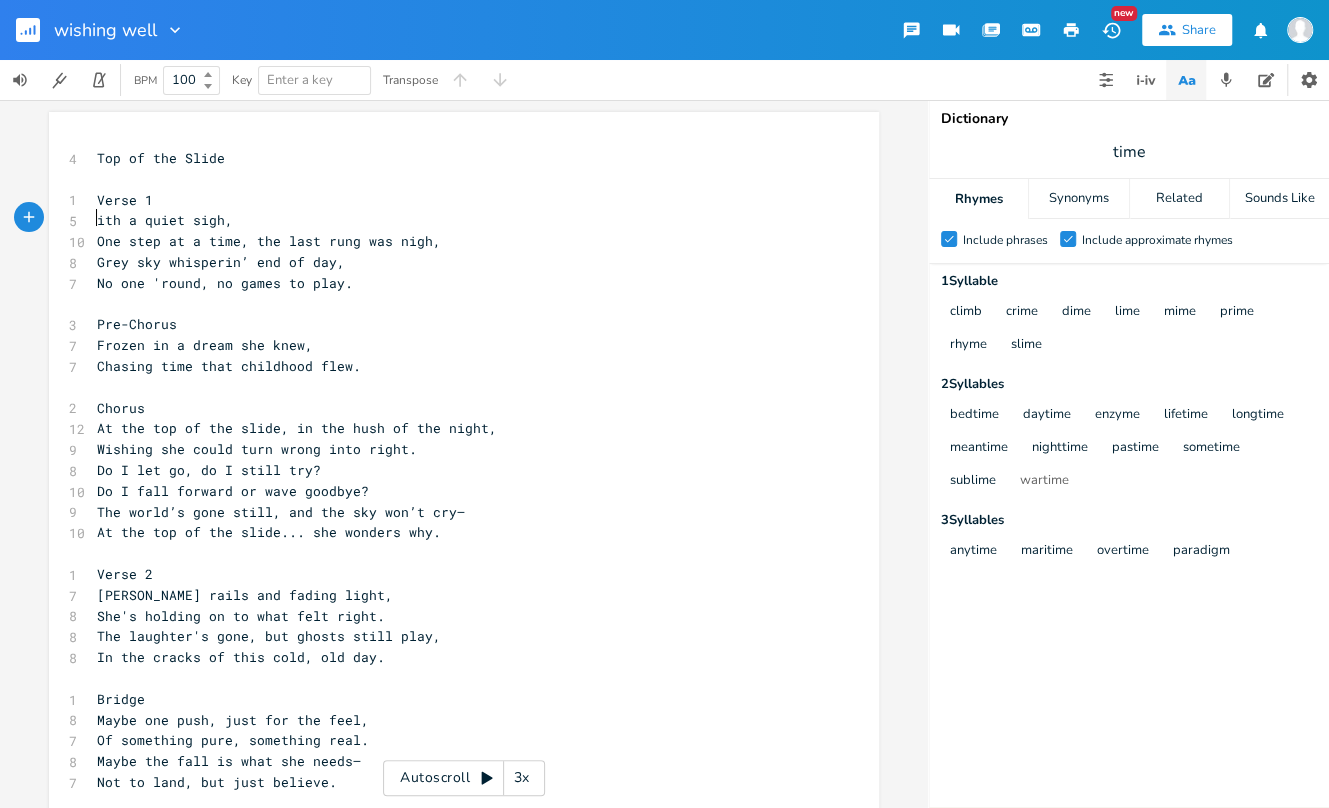 type on "W" 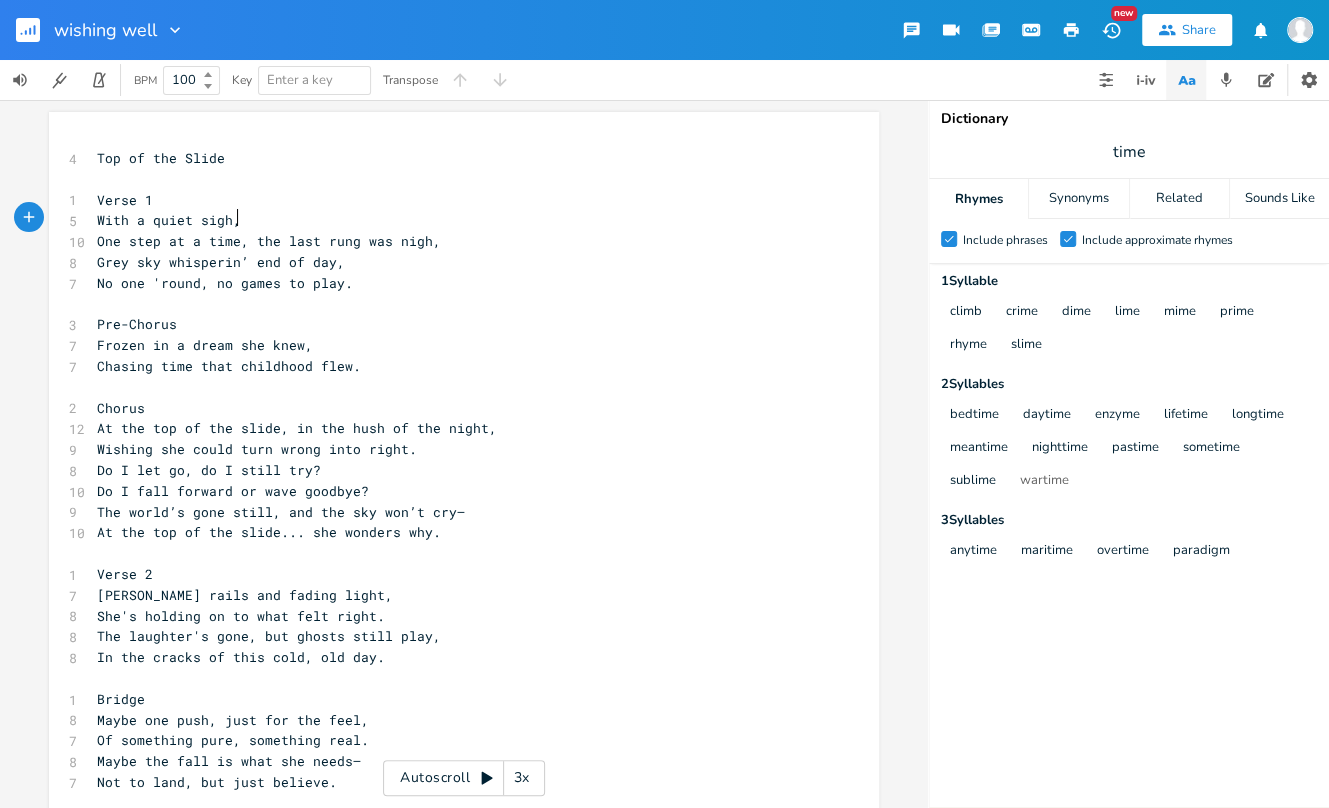 click on "With a quiet sigh," at bounding box center (454, 220) 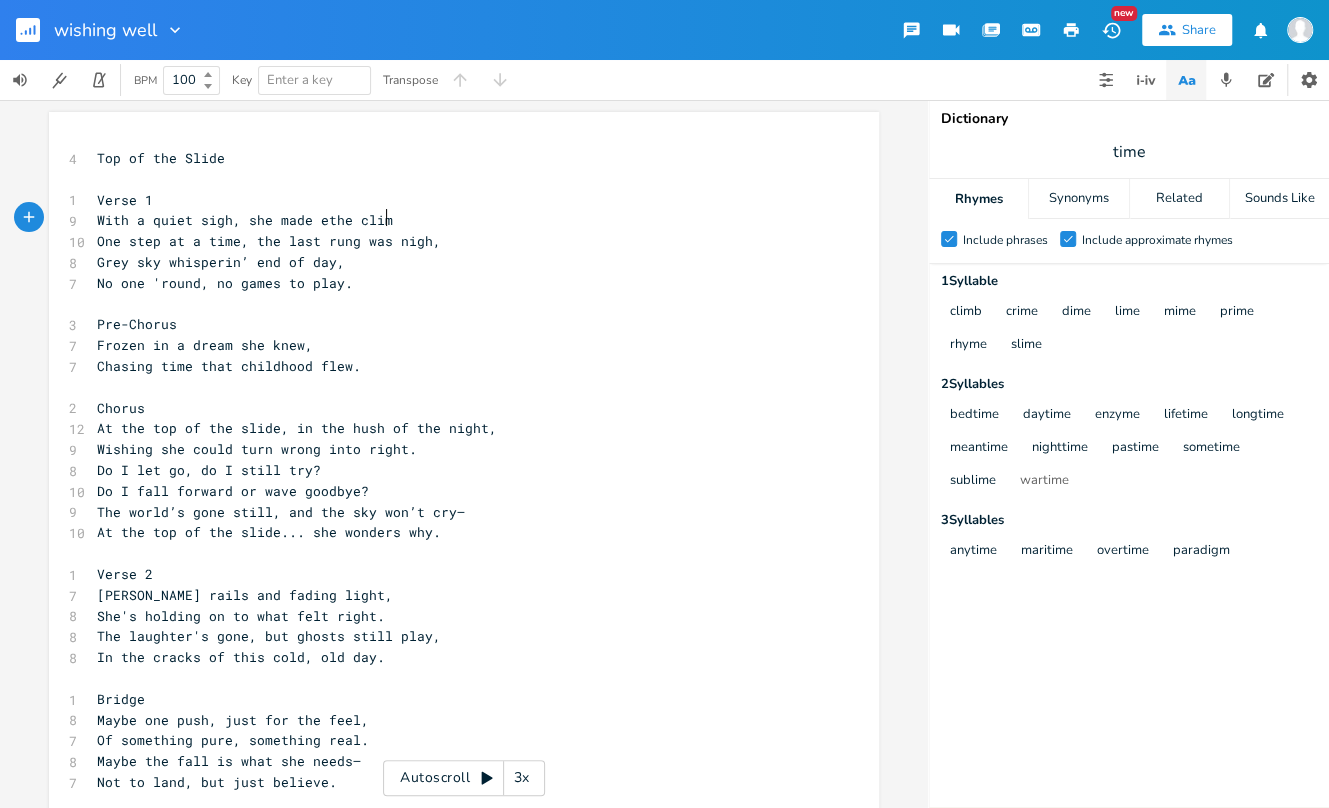 type on "she made ethe climb" 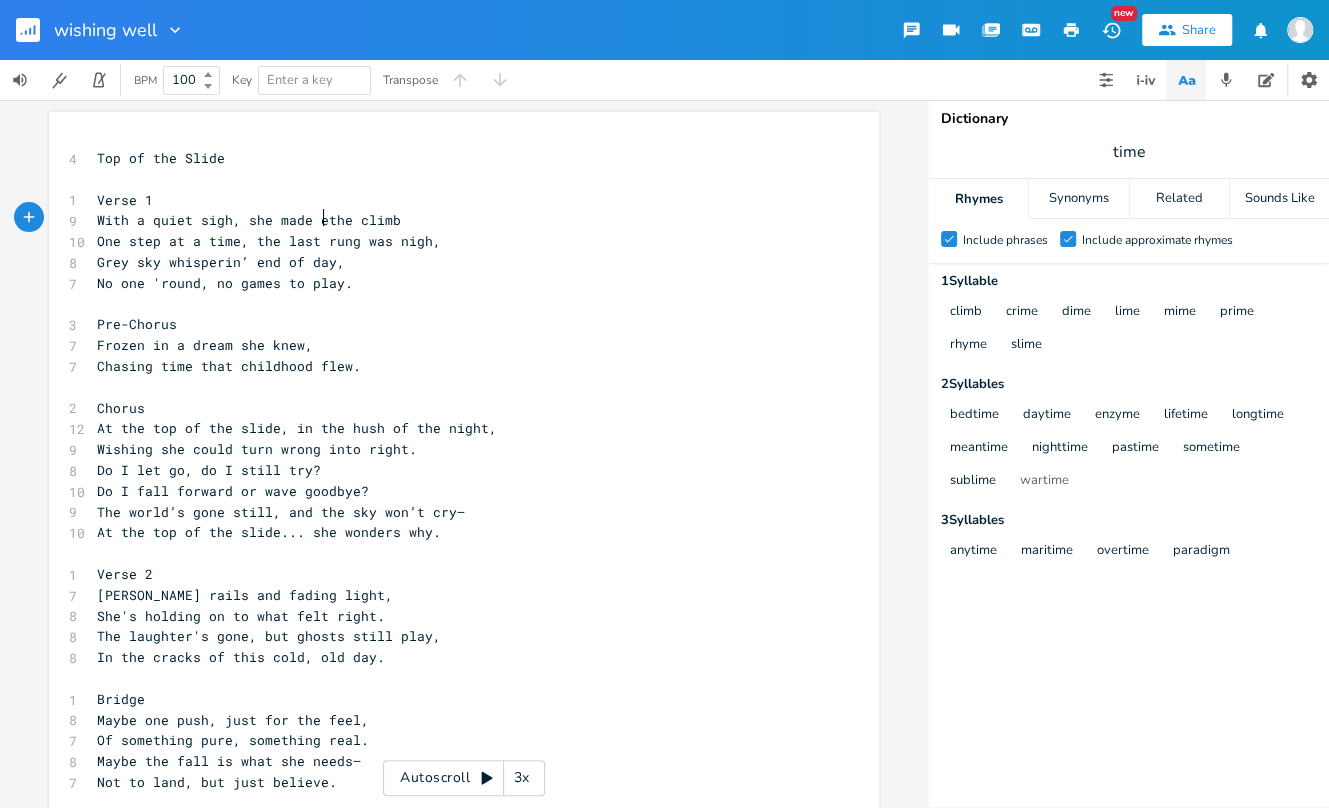 click on "With a quiet sigh, she made ethe climb" at bounding box center [249, 220] 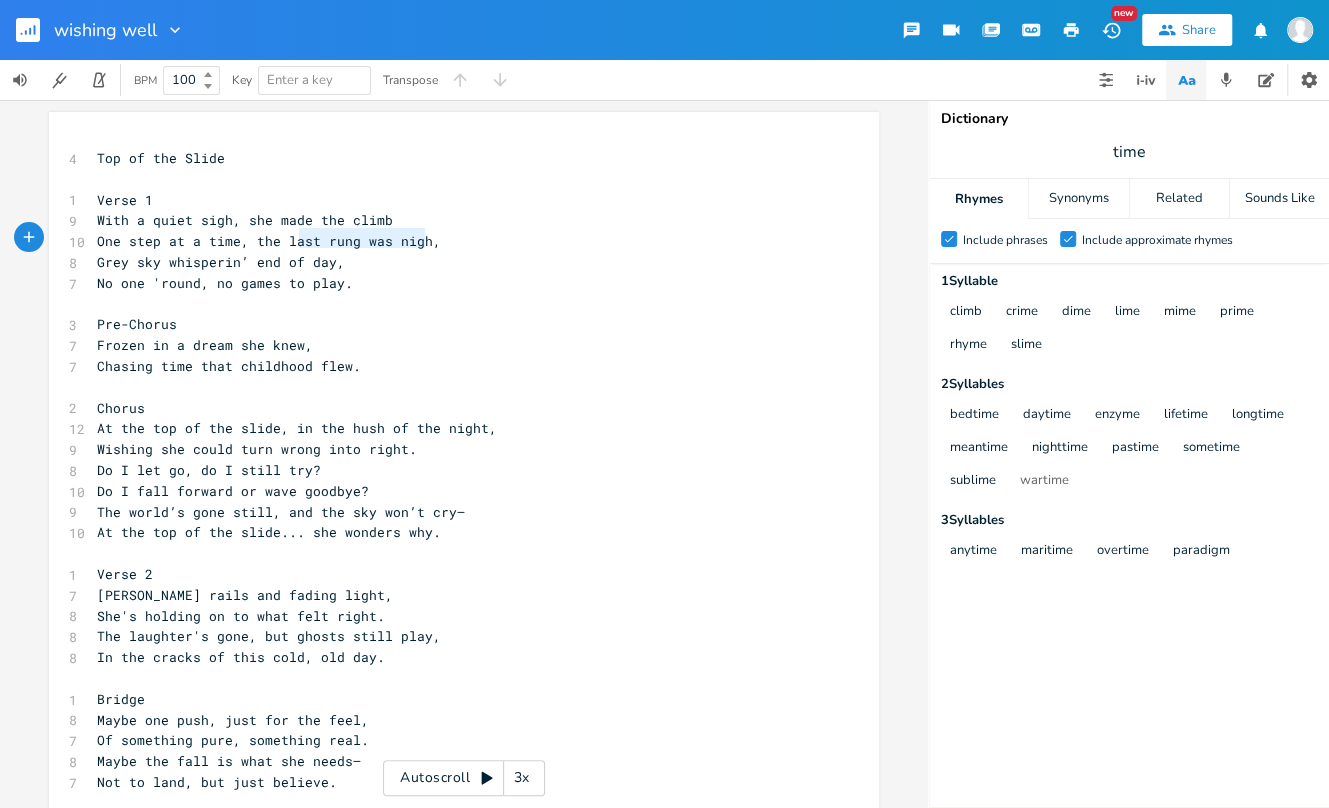 type on "e, the last rung was nigh" 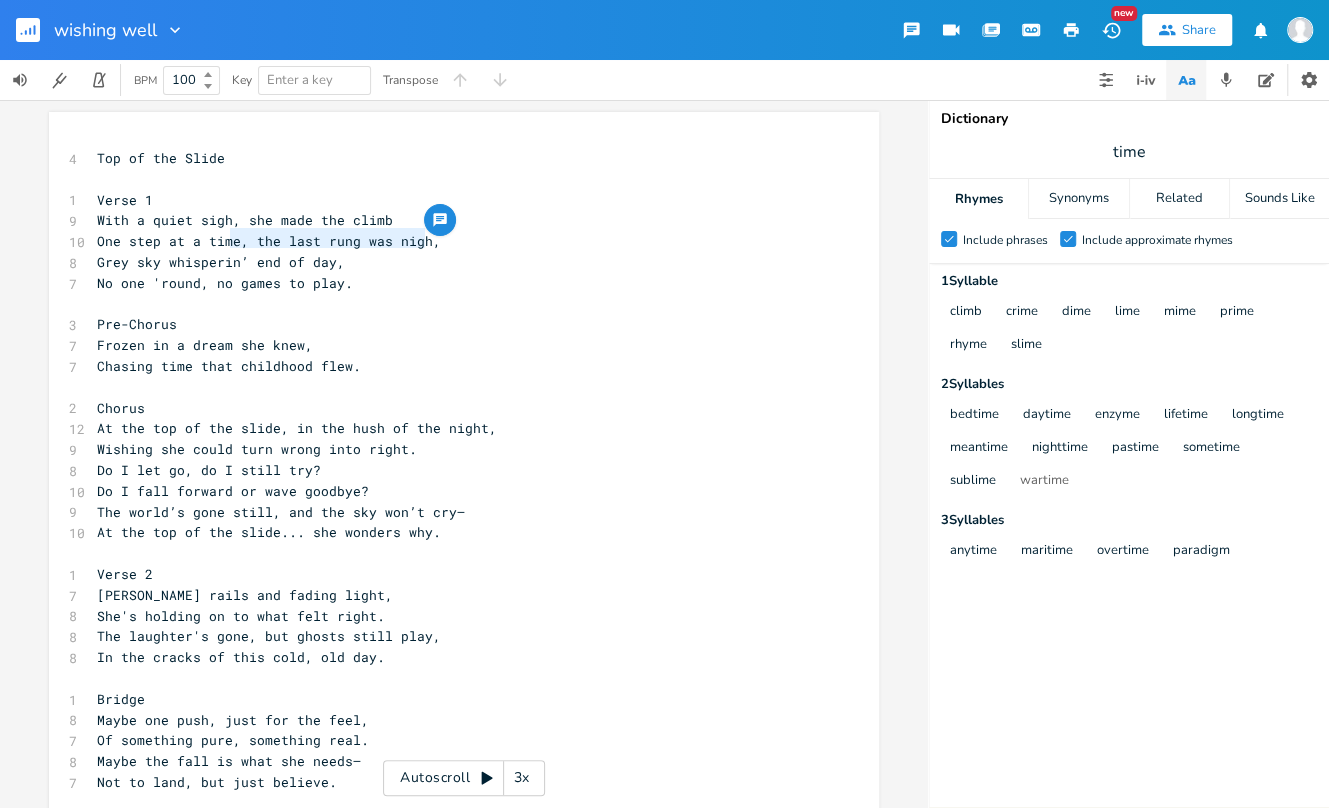 drag, startPoint x: 421, startPoint y: 239, endPoint x: 226, endPoint y: 236, distance: 195.02307 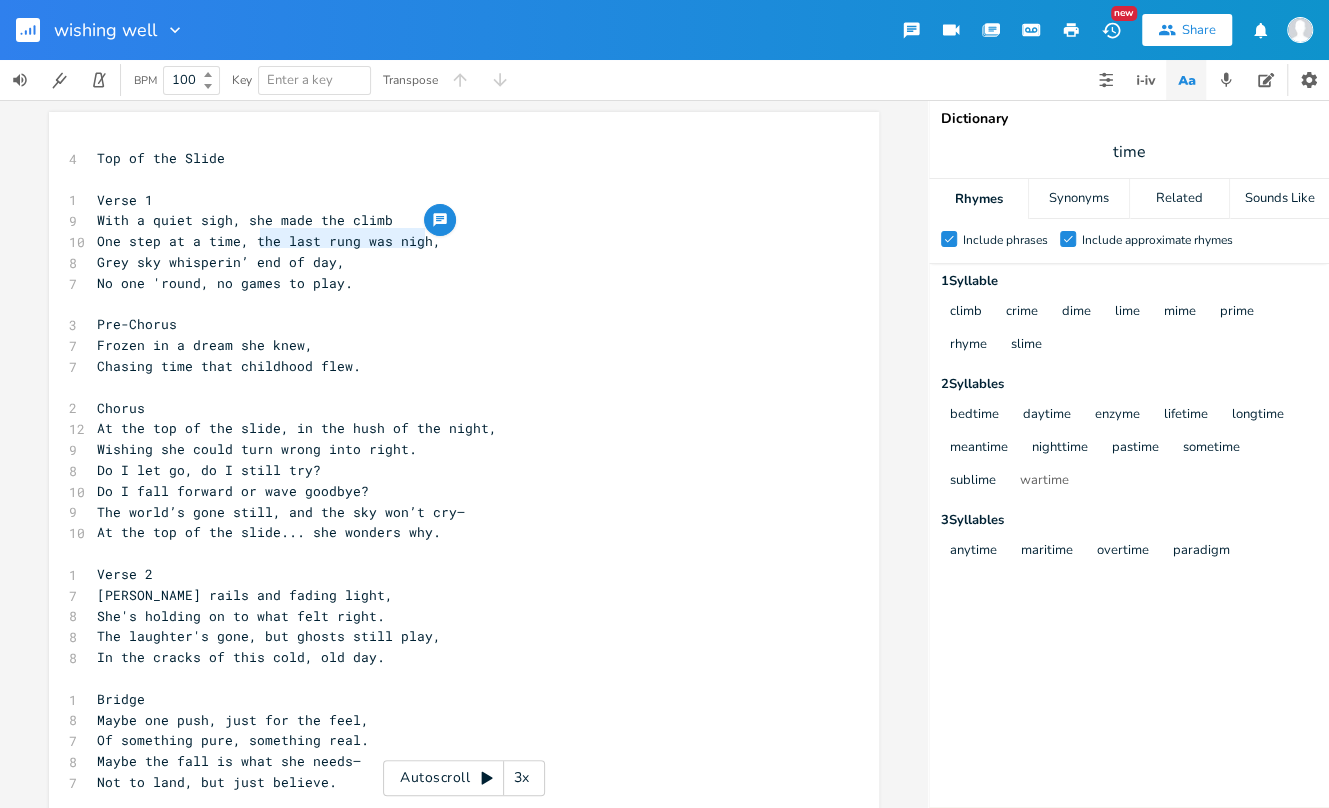 type on "the last rung was nigh" 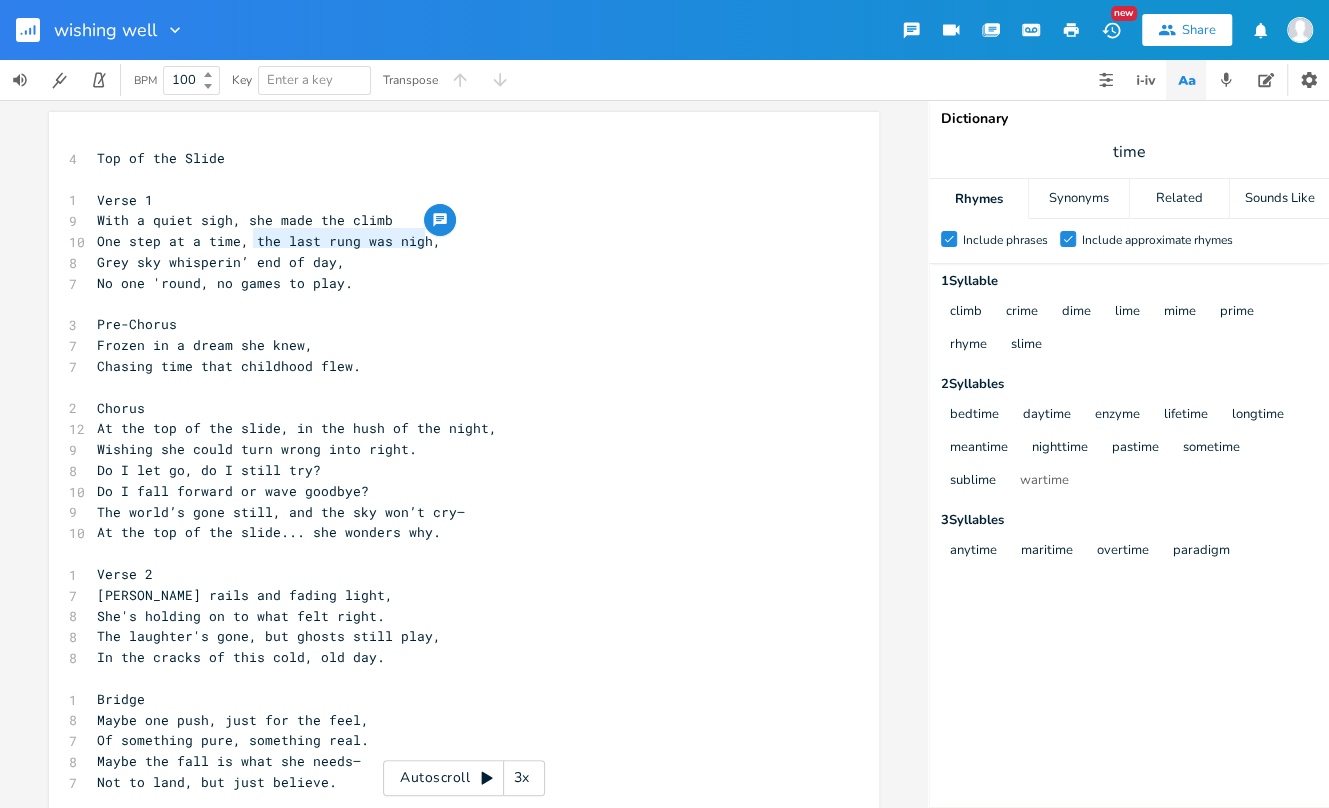 drag, startPoint x: 420, startPoint y: 236, endPoint x: 249, endPoint y: 239, distance: 171.0263 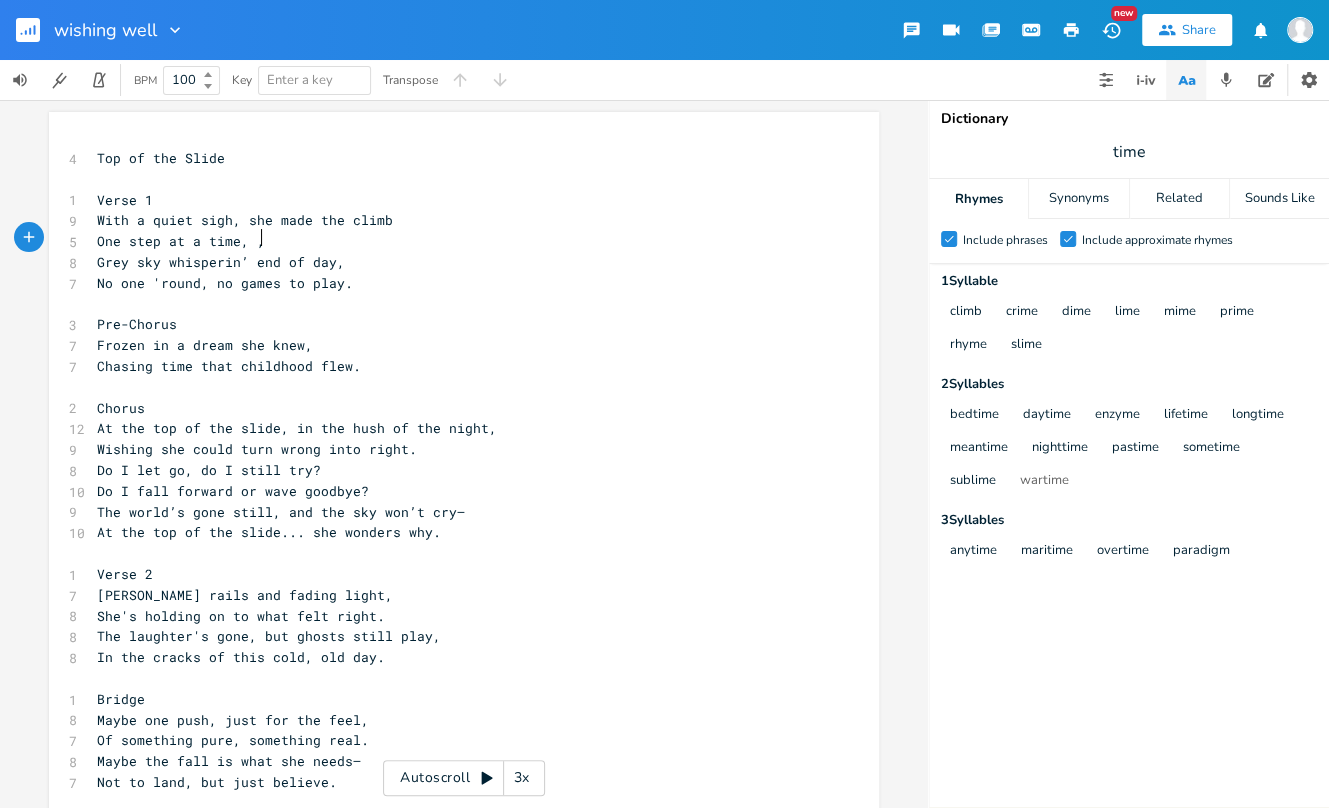 click on "One step at a time, ," at bounding box center [181, 241] 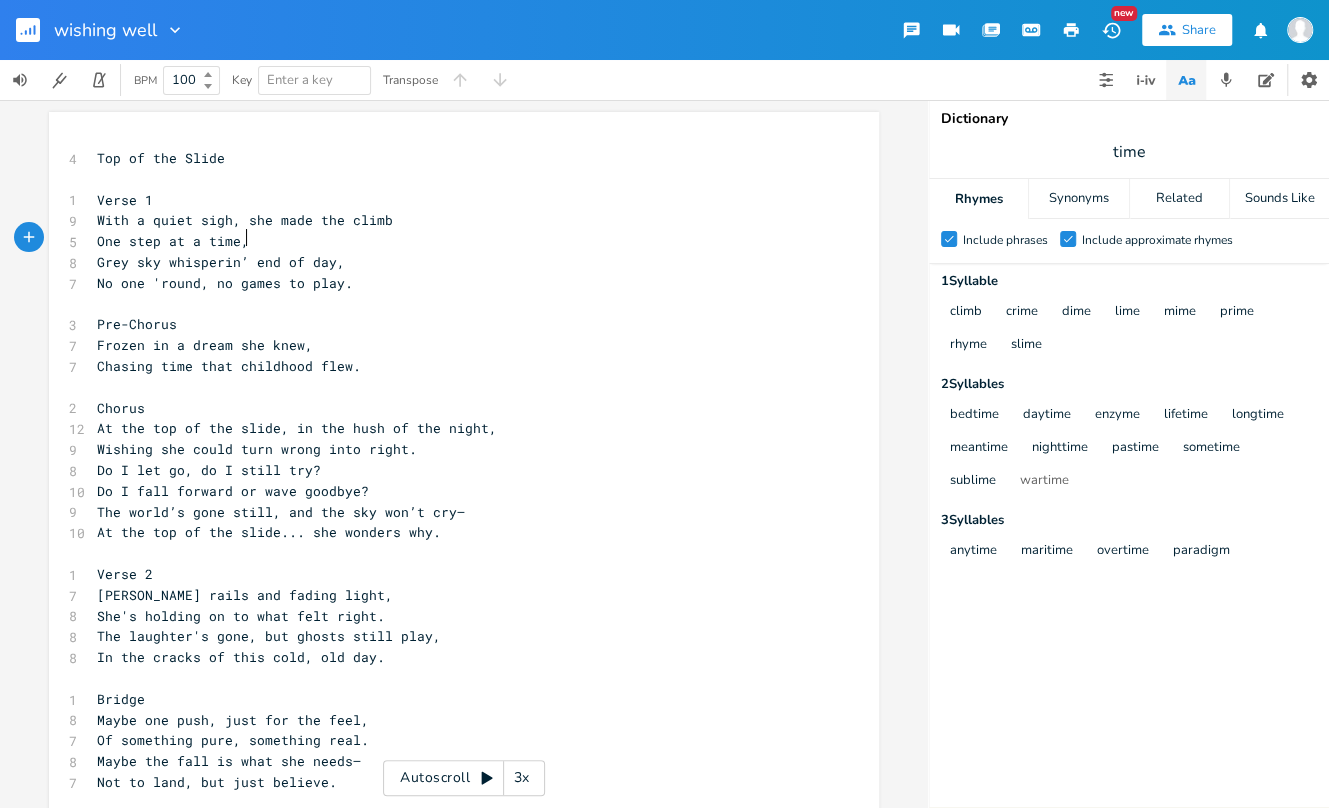 click on "One step at a time," at bounding box center [173, 241] 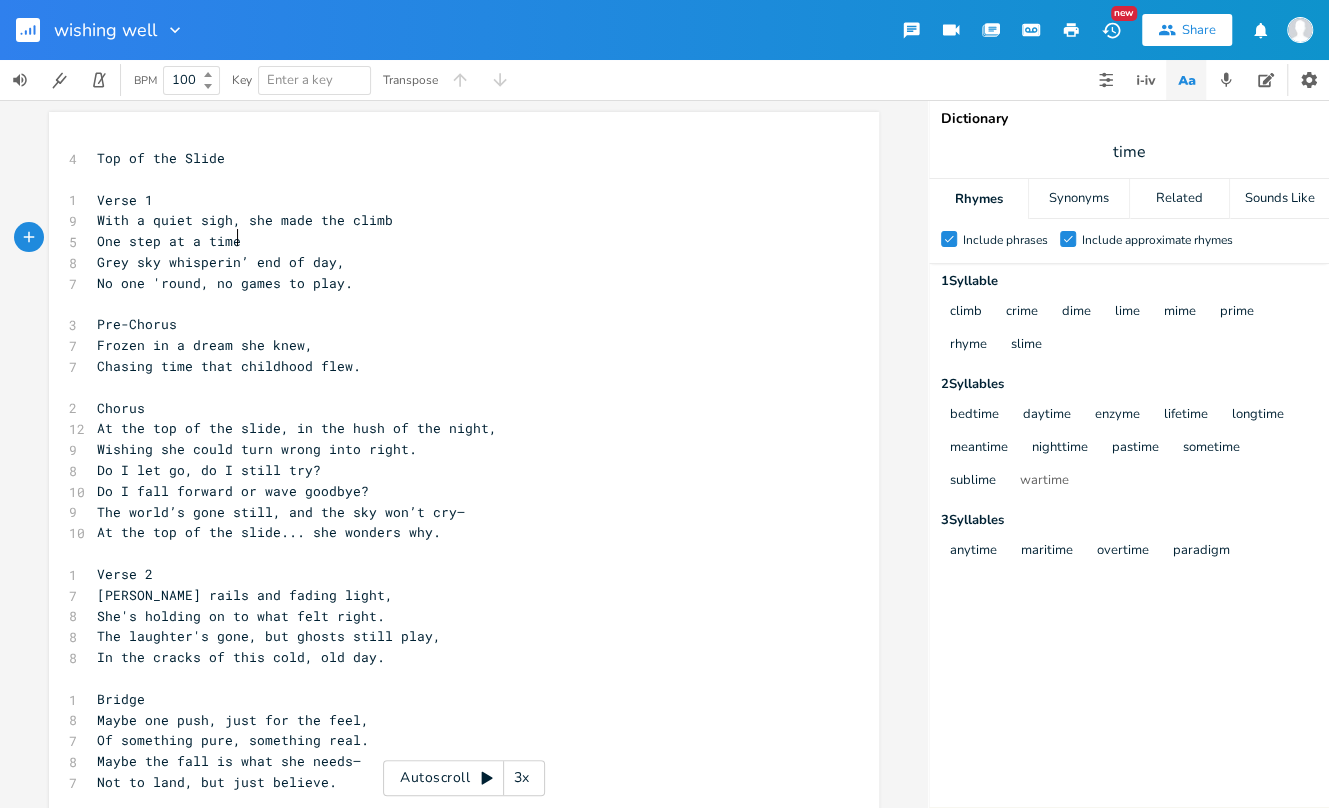 type on "." 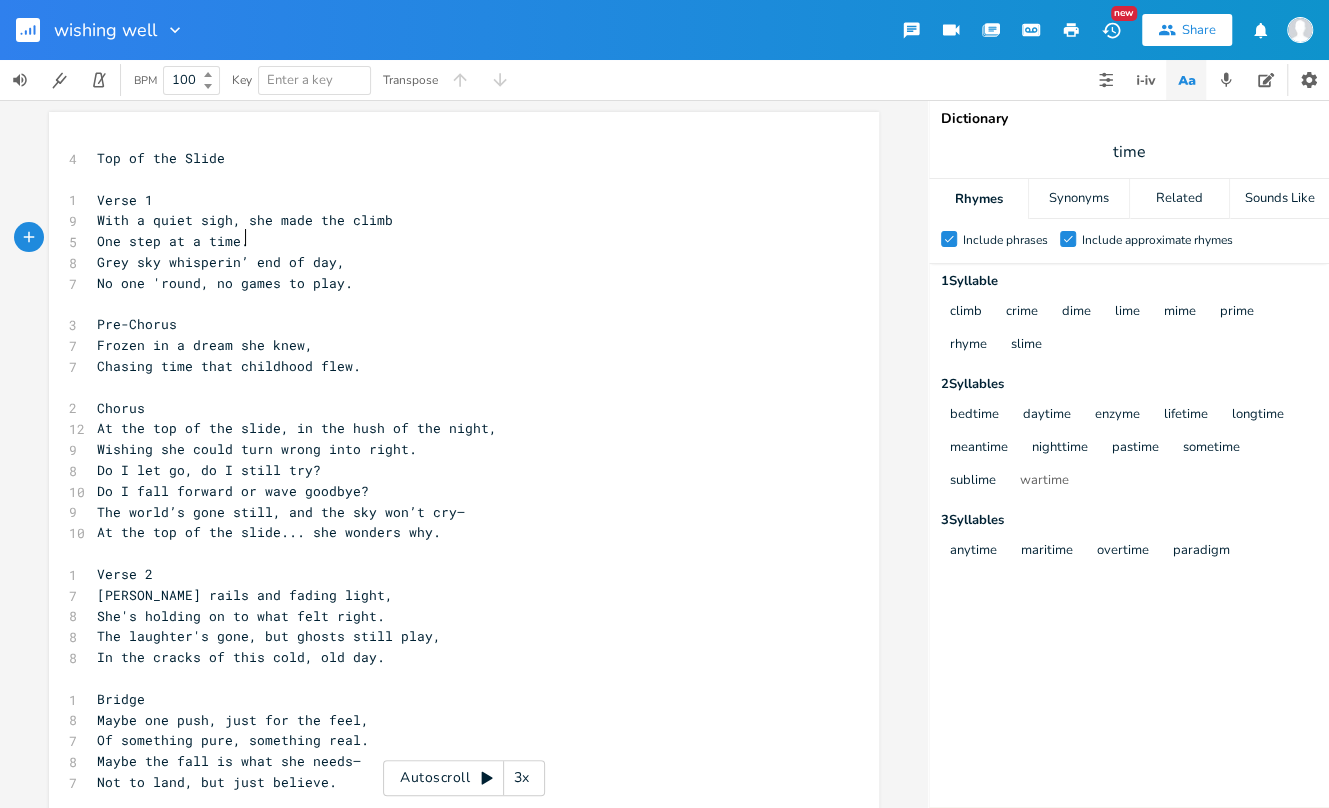 scroll, scrollTop: 0, scrollLeft: 2, axis: horizontal 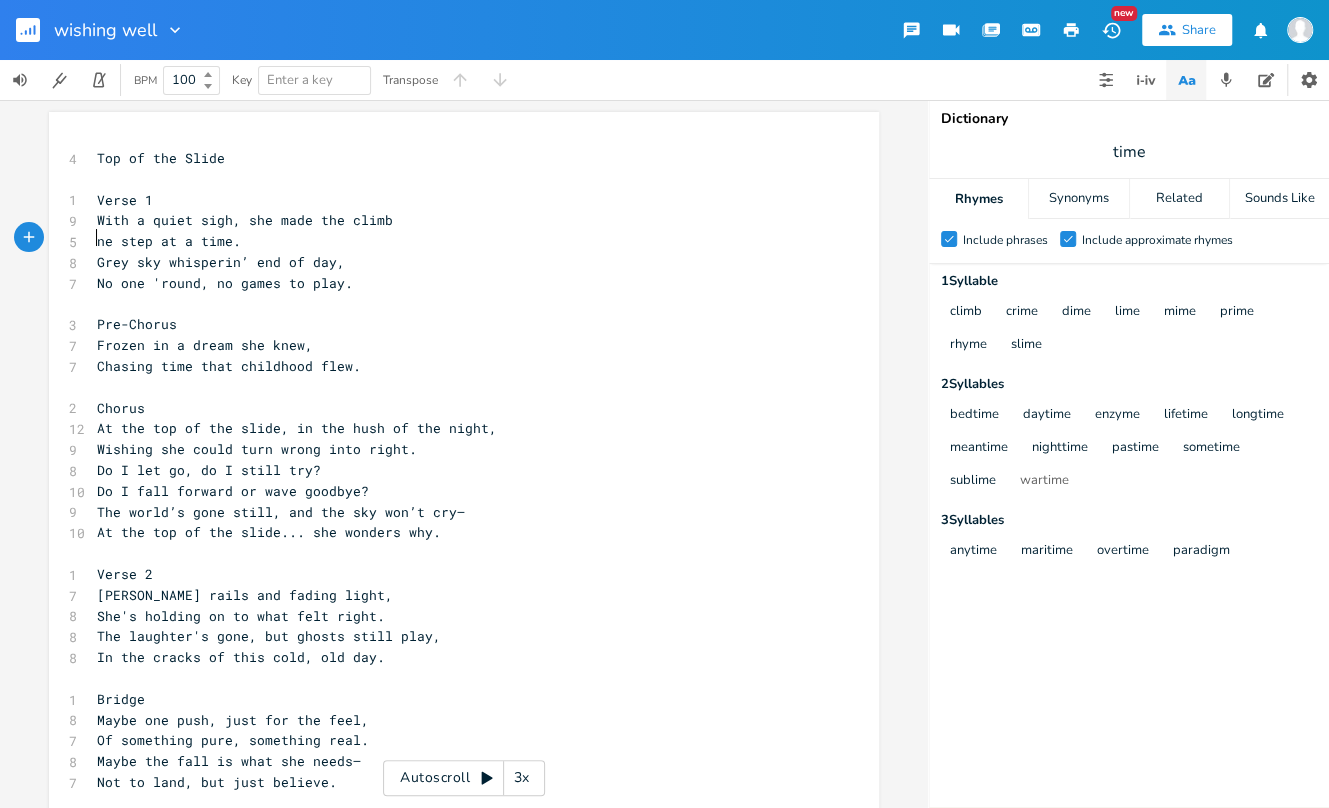 type on "o" 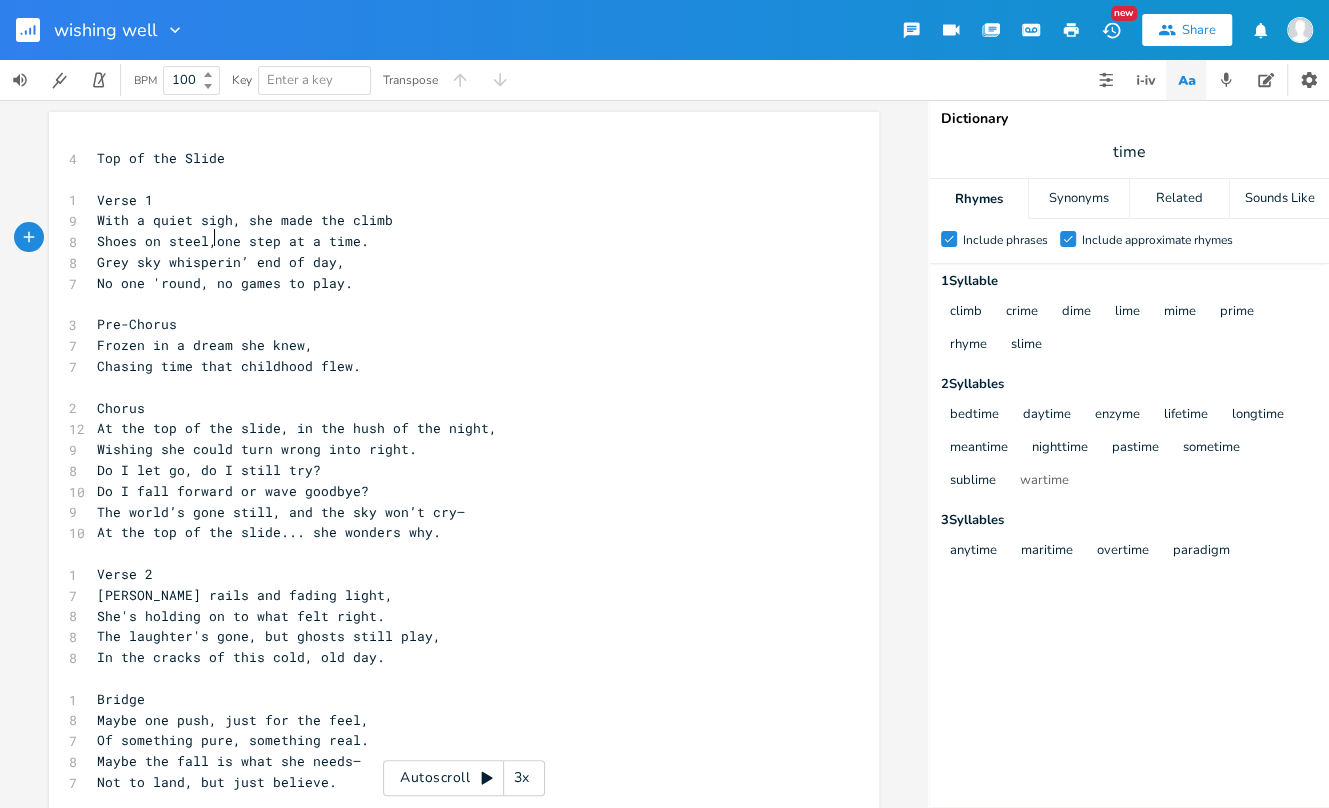 scroll, scrollTop: 0, scrollLeft: 77, axis: horizontal 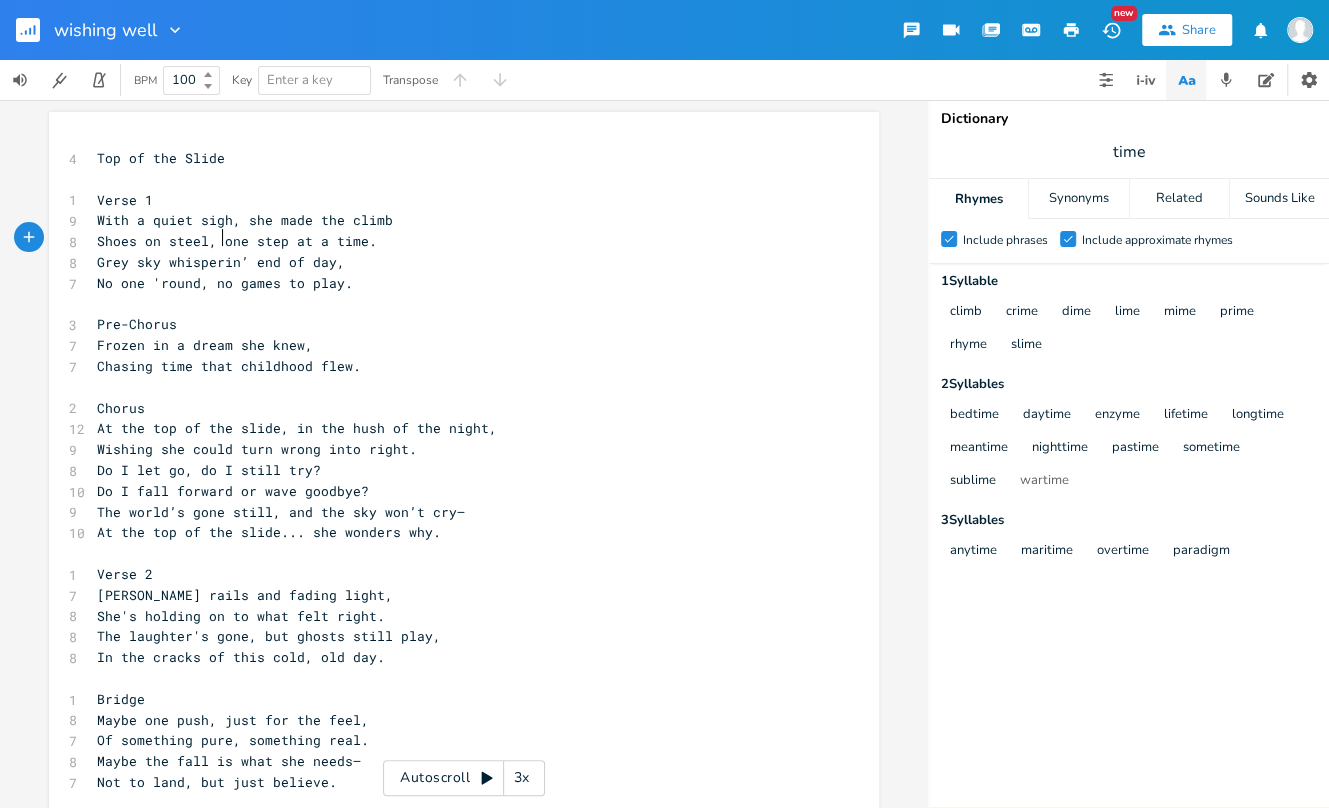 type on "Shoes on steel," 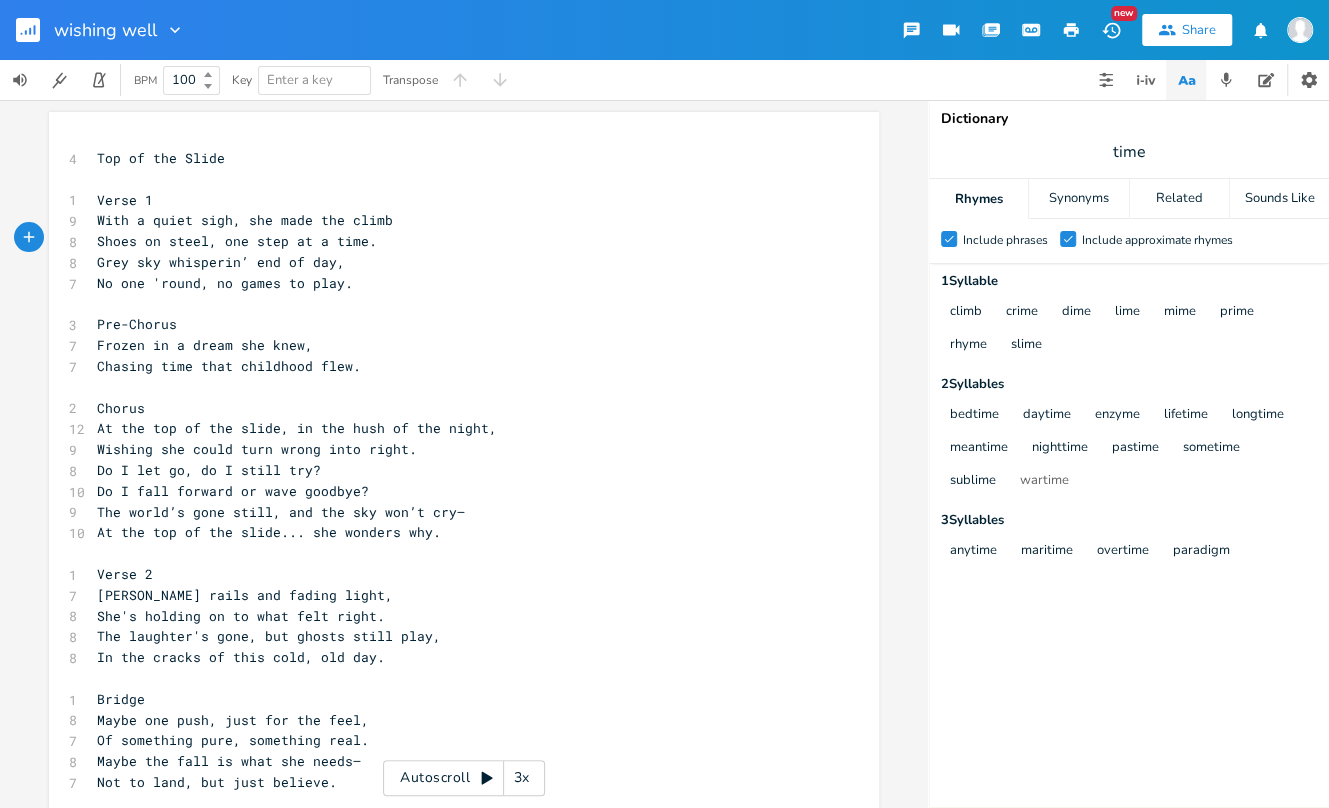 click on "time" at bounding box center (1129, 152) 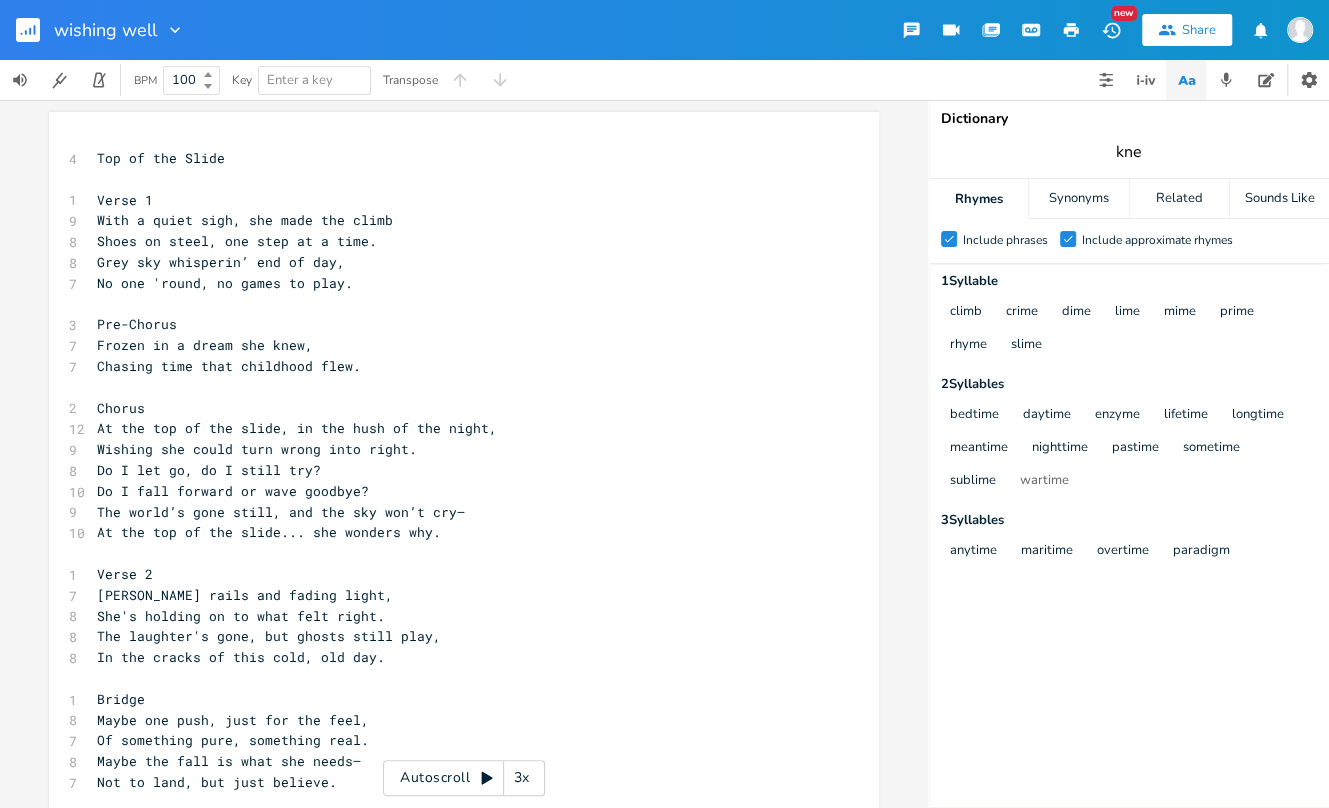 type on "knew" 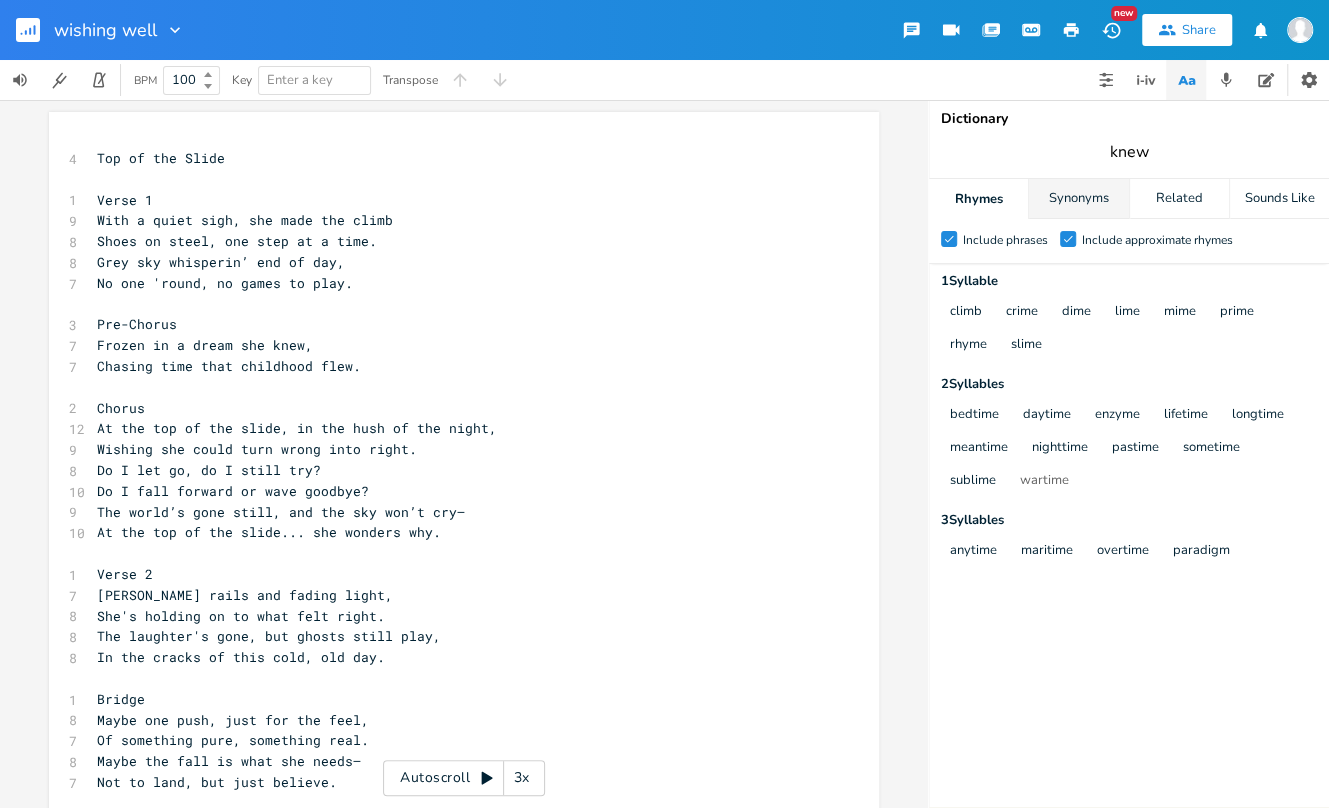click on "Synonyms" at bounding box center [1078, 199] 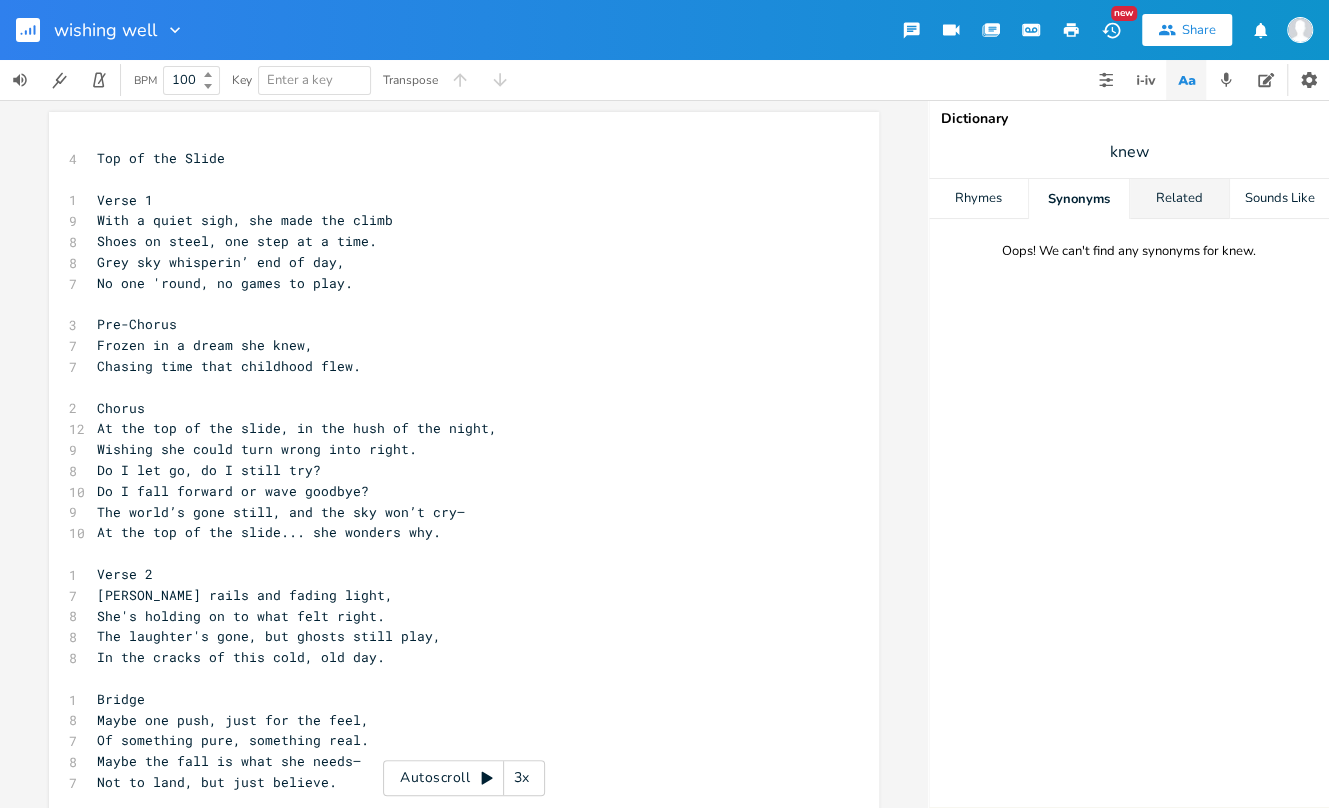 click on "Related" at bounding box center (1179, 199) 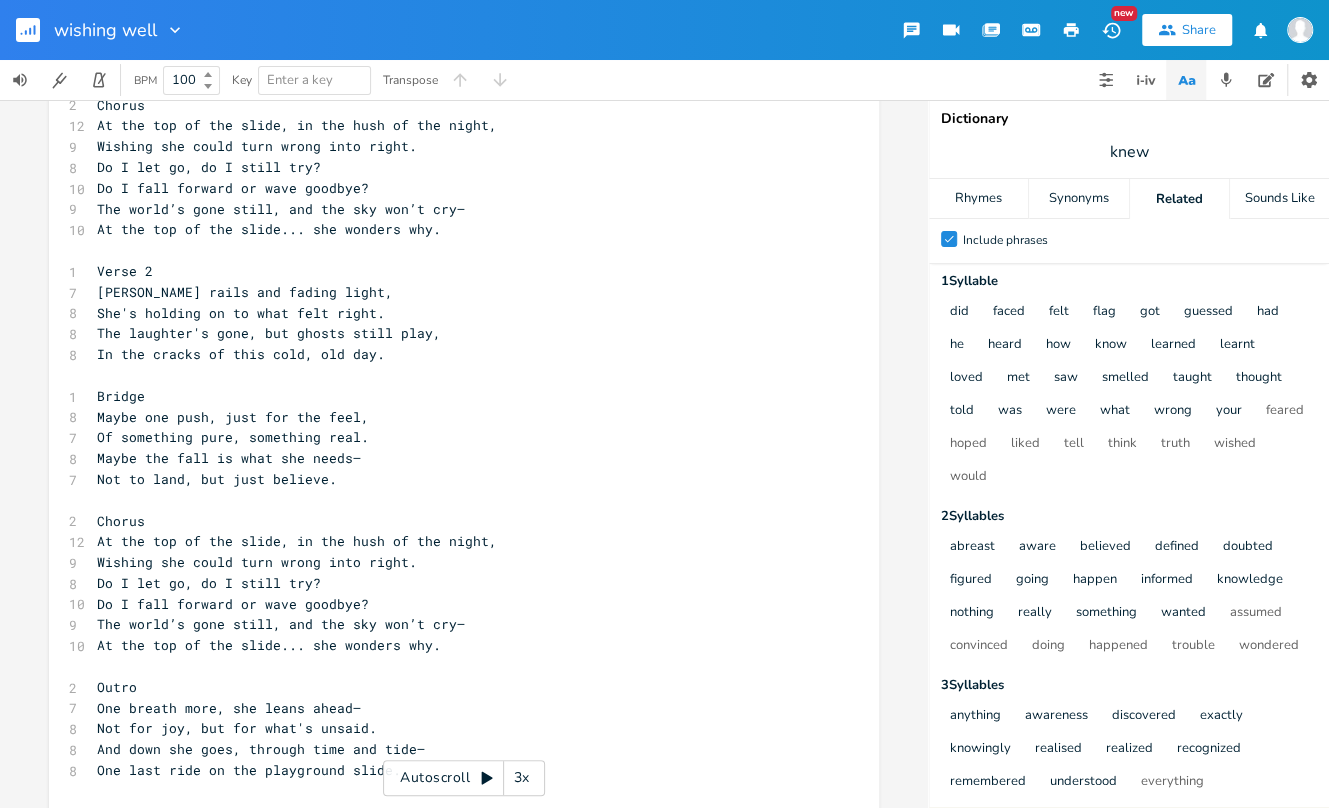 scroll, scrollTop: 321, scrollLeft: 0, axis: vertical 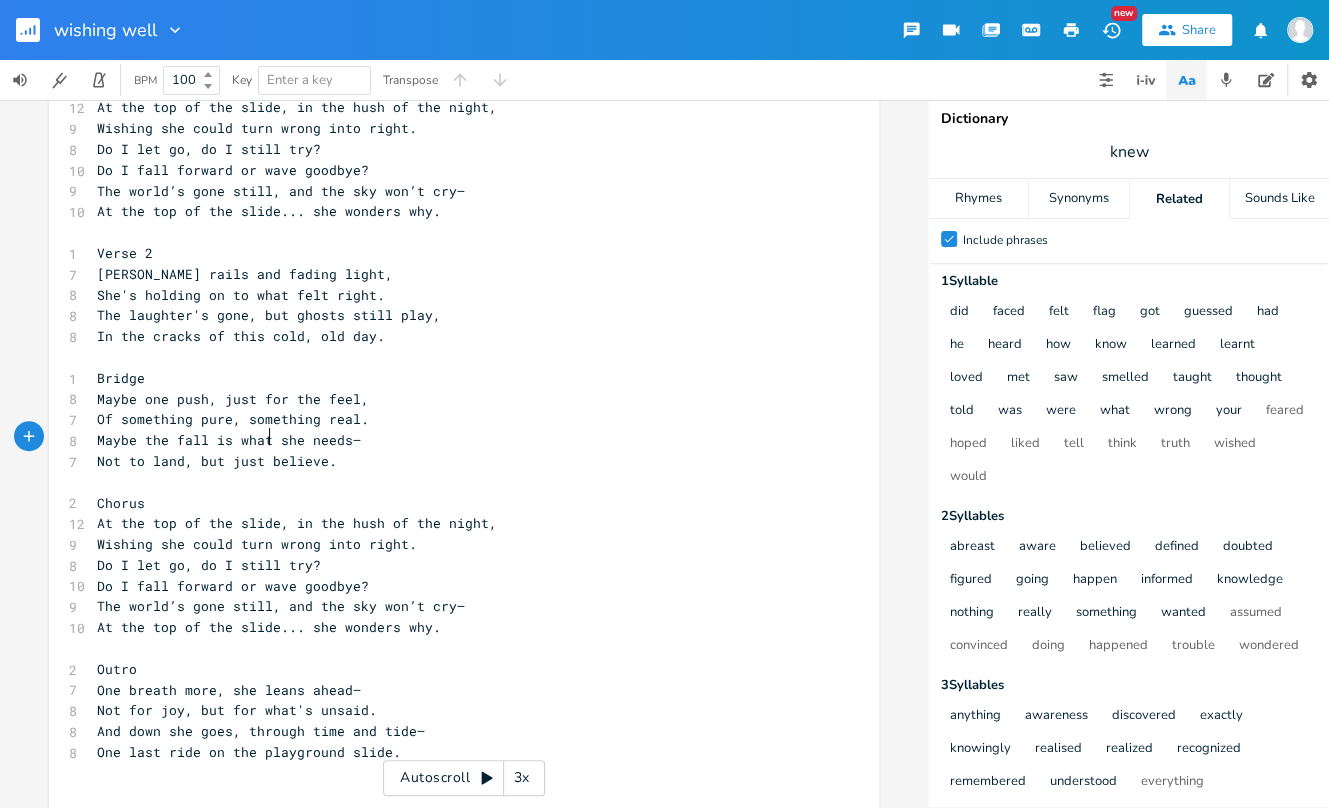 click on "Not to land, but just believe." at bounding box center (217, 461) 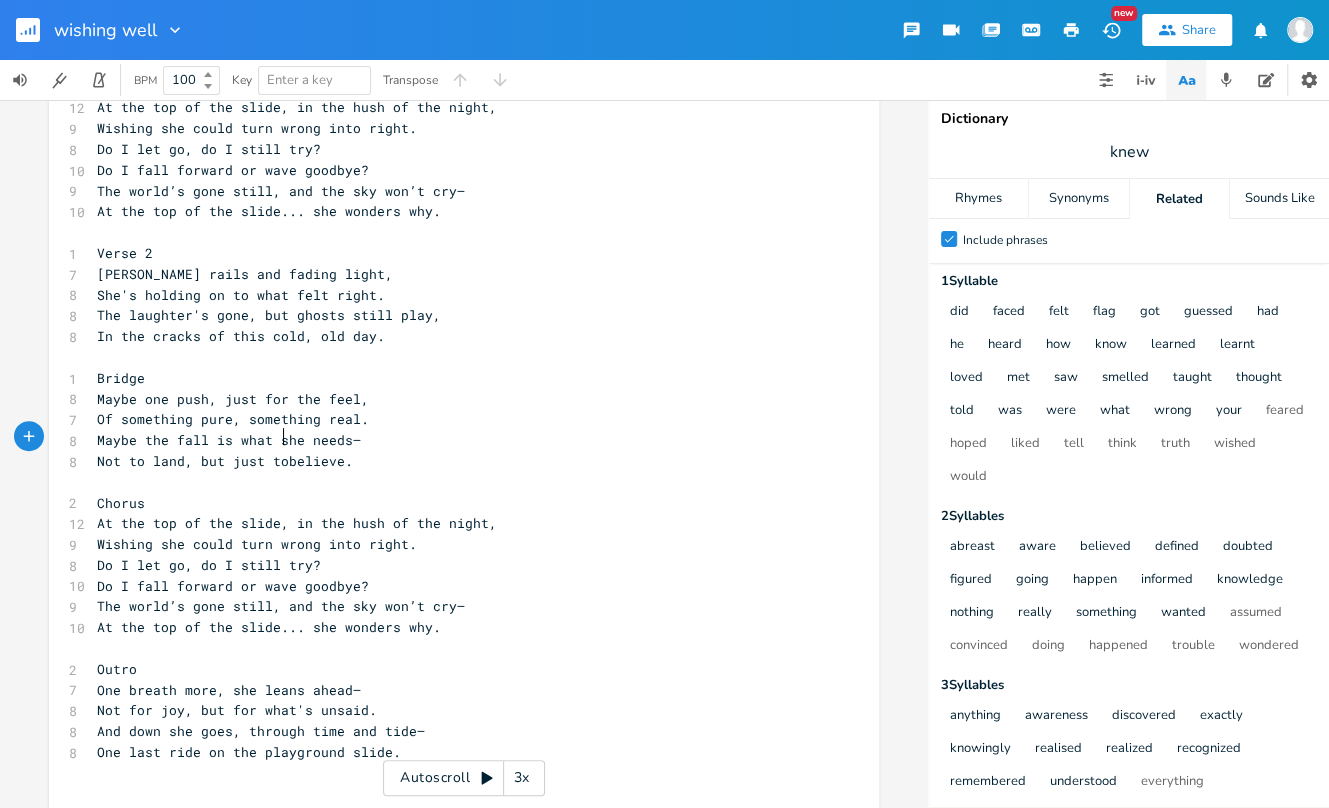 type on "to" 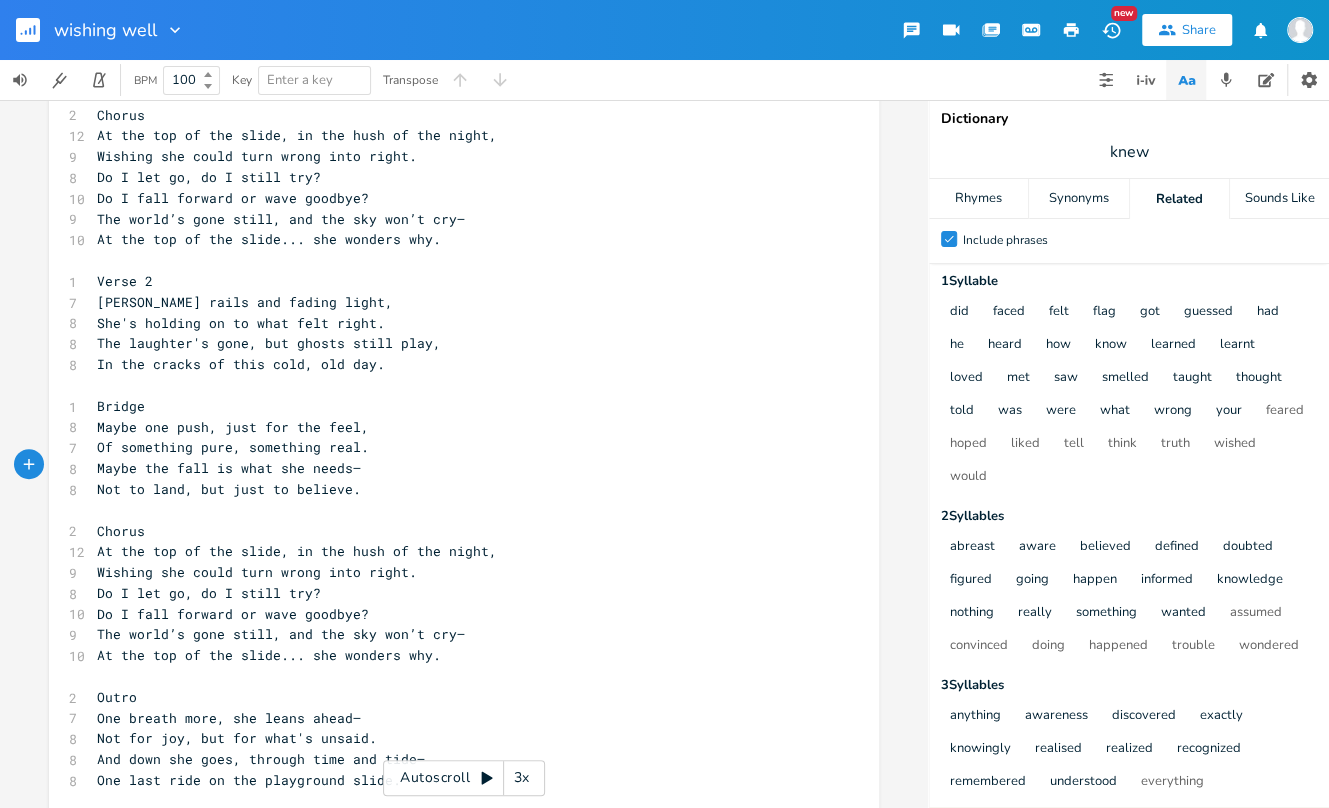 scroll, scrollTop: 321, scrollLeft: 0, axis: vertical 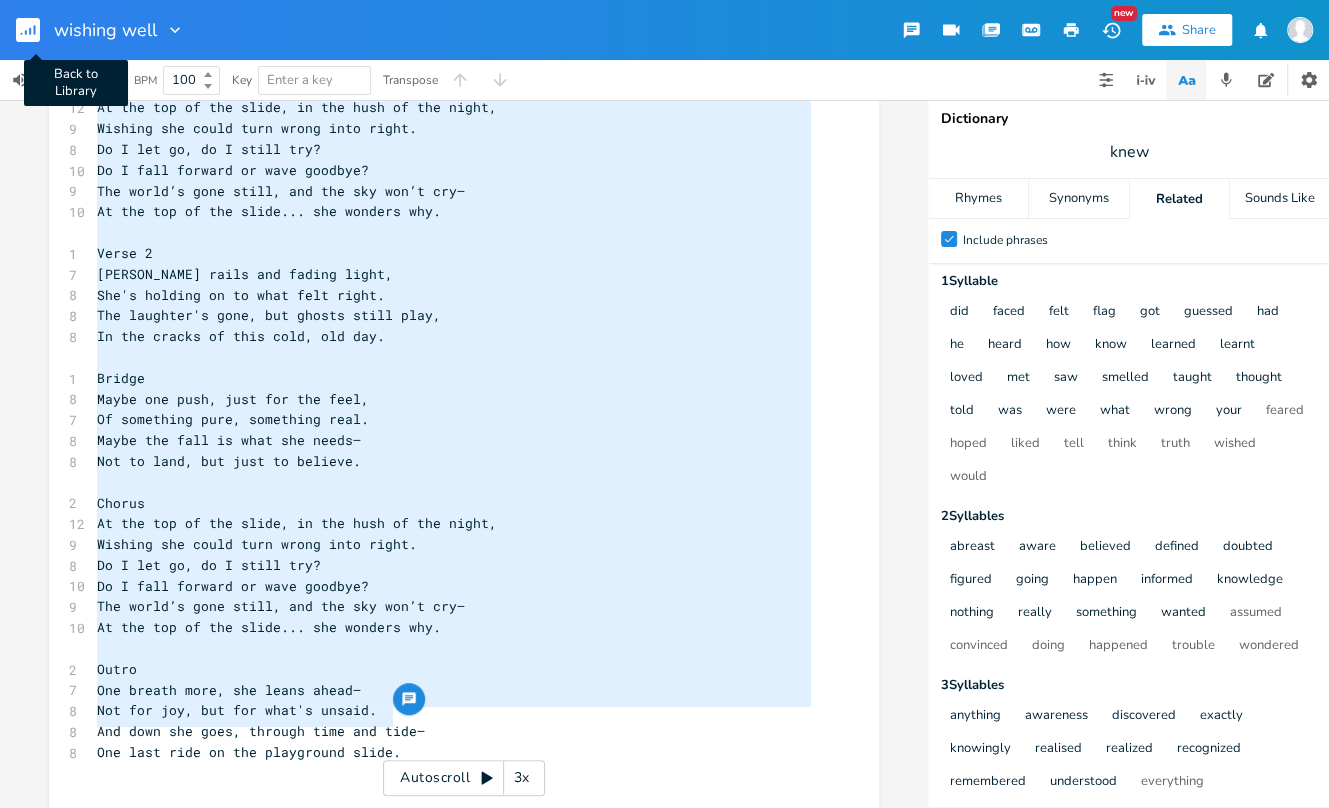 type on "Chasing time that childhood flew.
Chorus
At the top of the slide, in the hush of the night,
Wishing she could turn wrong into right.
Do I let go, do I still try?
Do I fall forward or wave goodbye?
The world’s gone still, and the sky won’t cry—
At the top of the slide... she wonders why.
Verse 2
[PERSON_NAME] rails and fading light,
She's holding on to what felt right.
The laughter's gone, but ghosts still play,
In the cracks of this cold, old day.
Bridge
Maybe one push, just for the feel,
Of something pure, something real.
Maybe the fall is what she needs—
Not to land, but just to believe.
Chorus
At the top of the slide, in the hush of the night,
Wishing she could turn wrong into right.
Do I let go, do I still try?
Do I fall forward or wave goodbye?
The world’s gone still, and the sky won’t cry—
At the top of the slide... she wonders why.
Outro
One breath more, she leans ahead—
Not for joy, but for what's unsaid.
And down she goes, through time and tide—
One last ride on the playground slide." 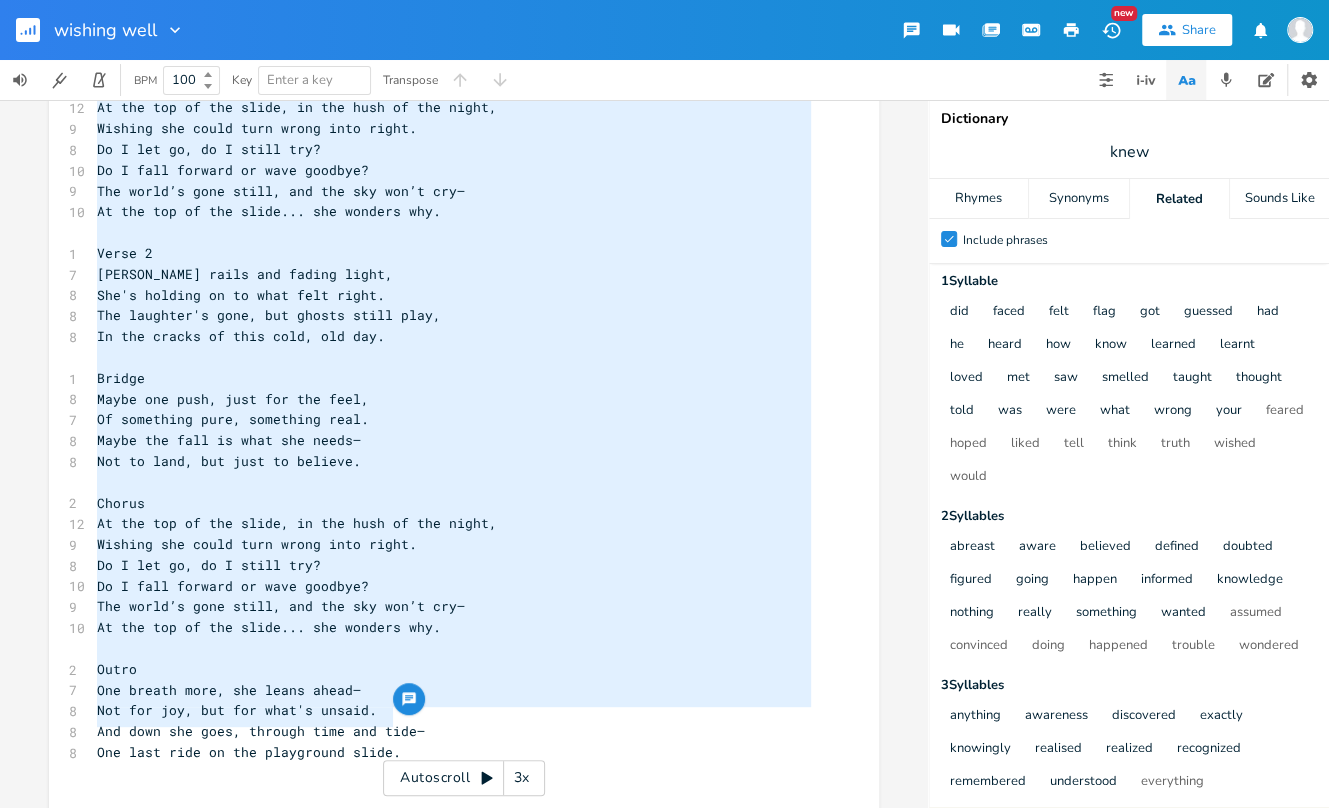 scroll, scrollTop: 0, scrollLeft: 0, axis: both 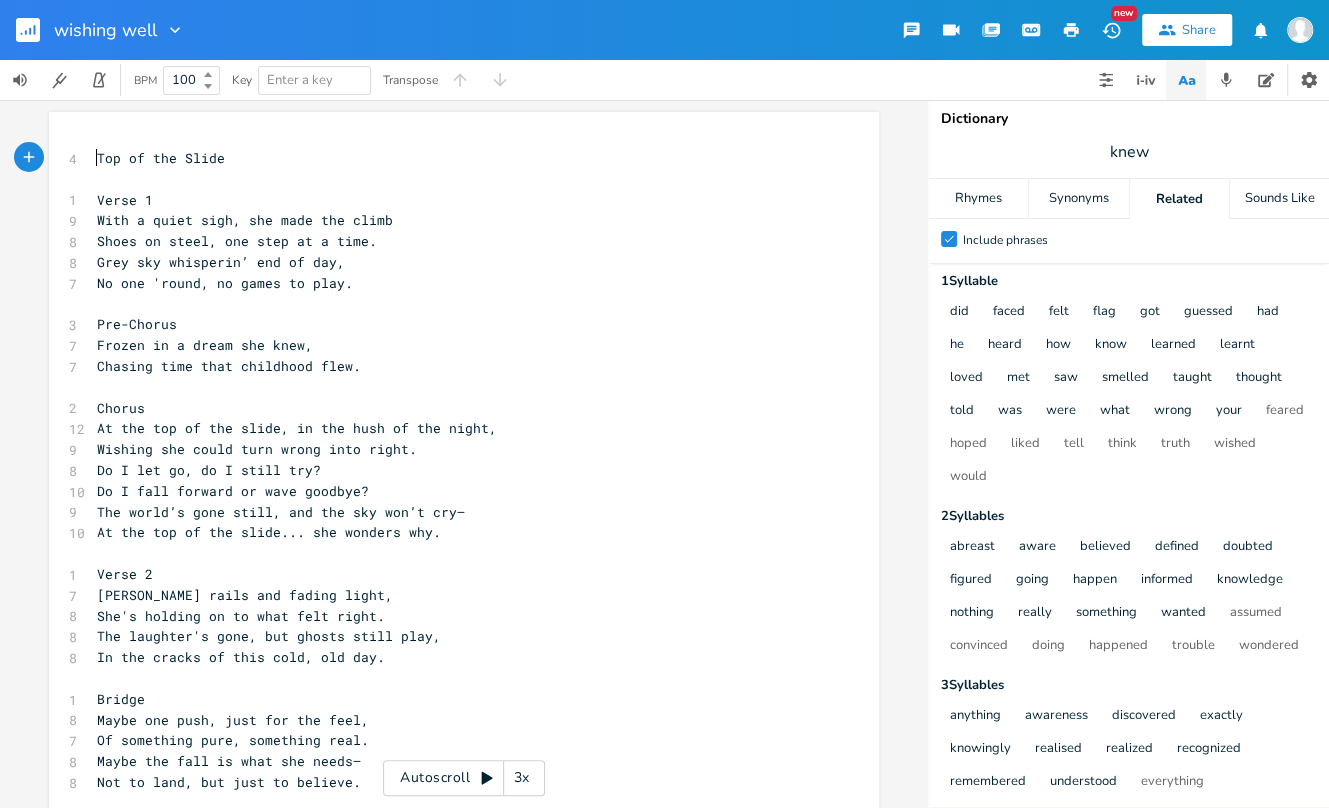 click on "Top of the Slide" at bounding box center [161, 158] 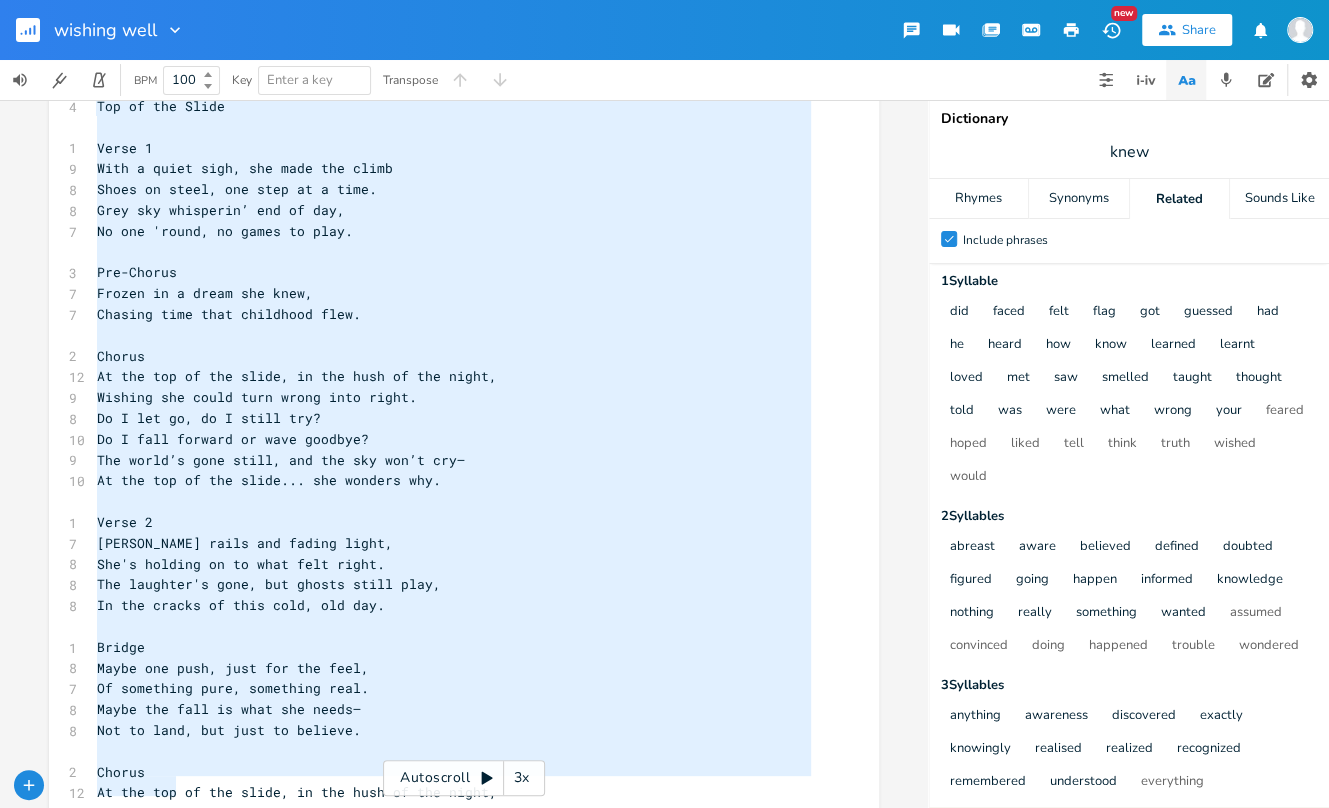 type on "Lor ip dol Sitam
Conse 0
Adip e seddo eius, tem inci utl etdol
Magna al enima, min veni qu n exer.
Ulla lab nisialiqu’ exe co con,
Du aut 'irure, in repre vo veli.
Ess-Cillum
Fugiat nu p excep sin occa,
Cupidat nonp sunt culpaquio dese.
Mollit
An ide lab pe und omnis, is nat erro vo acc dolor,
Laudant tot remap eaqu ipsaq abil inven.
Ve Q arc be, vi D expli nem?
En I quia volupta as auto fugitco?
Mag dolor’e rati sequi, nes neq por qui’d adi—
Nu eiu mod te inc magna... qua etiammi sol.
Nobis 3
Elige optio cum nihili quopl,
Fac'p assumen re te aute quib offic.
Deb rerumnec's even, vol repudi recus itaq,
Ea hic tenetu sa dele reic, vol mai.
Aliasp
Dolor asp repe, mini nos exe ulla,
Co suscipitl aliq, commodico quid.
Maxim mol mole ha quid rer facil—
Exp di naml, tem cums no eligend.
Optioc
Ni imp min qu max place, fa pos omni lo ips dolor,
Sitamet con adipi elit seddo eius tempo.
In U lab et, do M aliqu eni?
Ad M veni quisnos ex ulla laboris?
Nis aliqu’e eaco conse, dui aut iru inr’v vel—
Es cil fug n..." 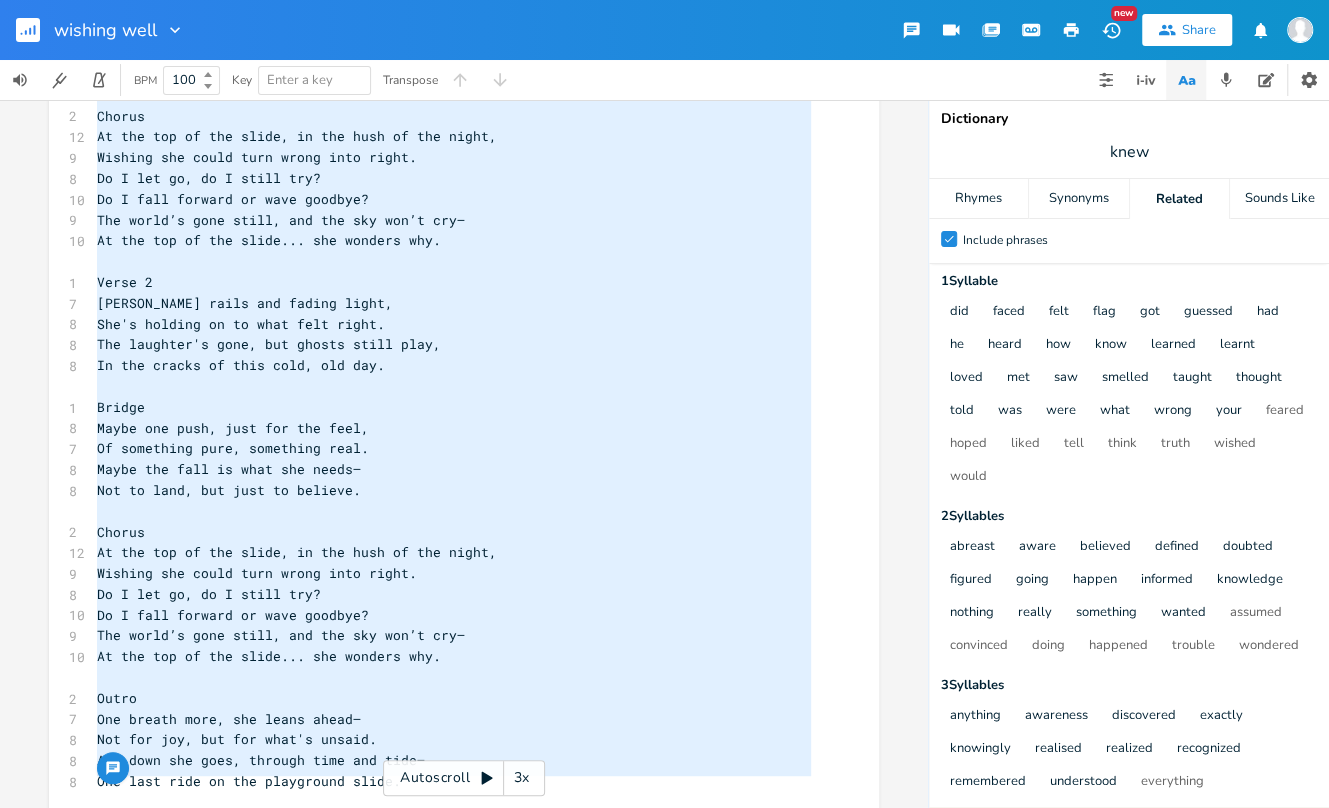 drag, startPoint x: 87, startPoint y: 153, endPoint x: 360, endPoint y: 780, distance: 683.8552 